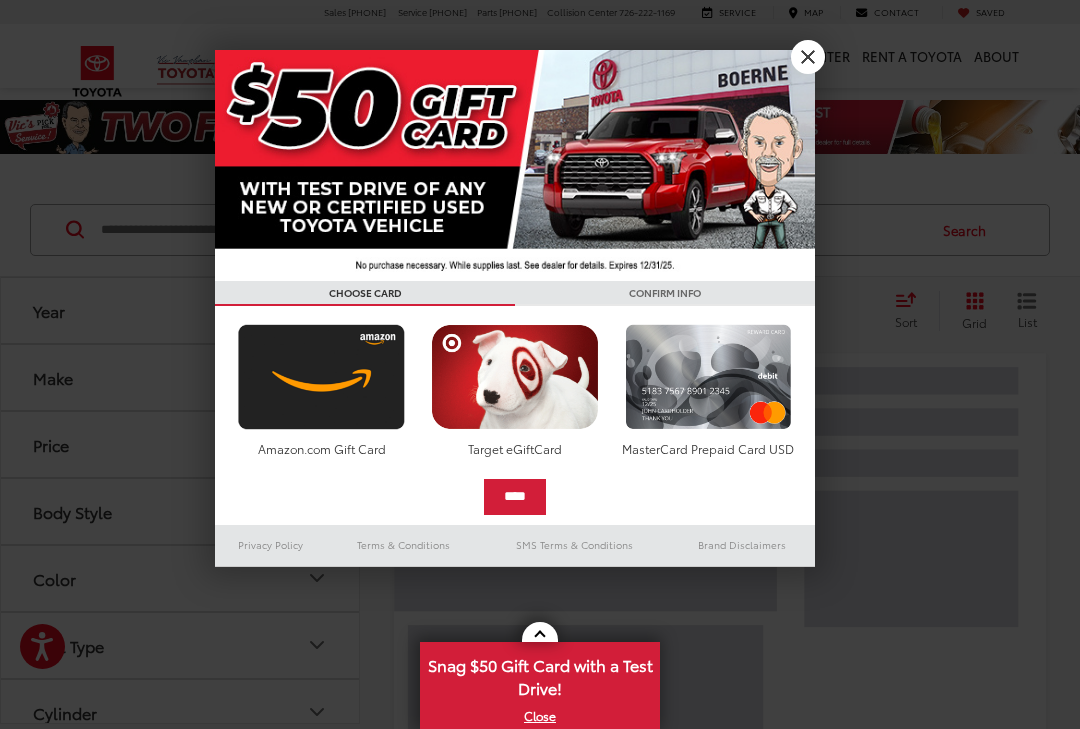 scroll, scrollTop: 0, scrollLeft: 0, axis: both 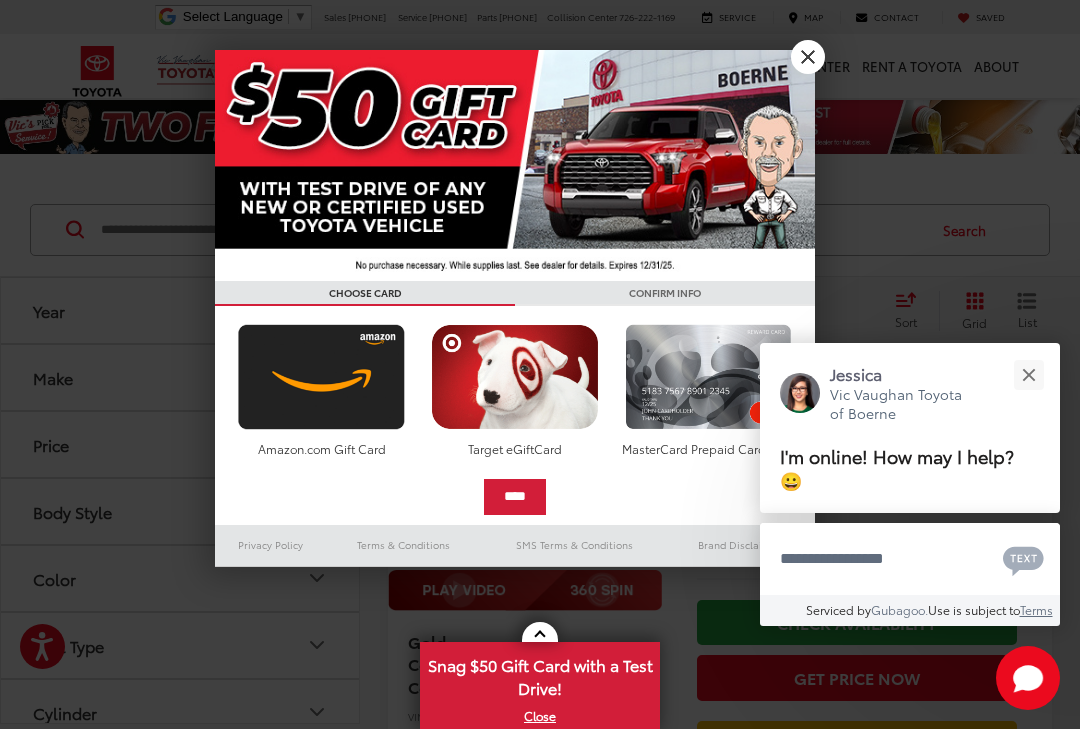 click on "X" at bounding box center [808, 57] 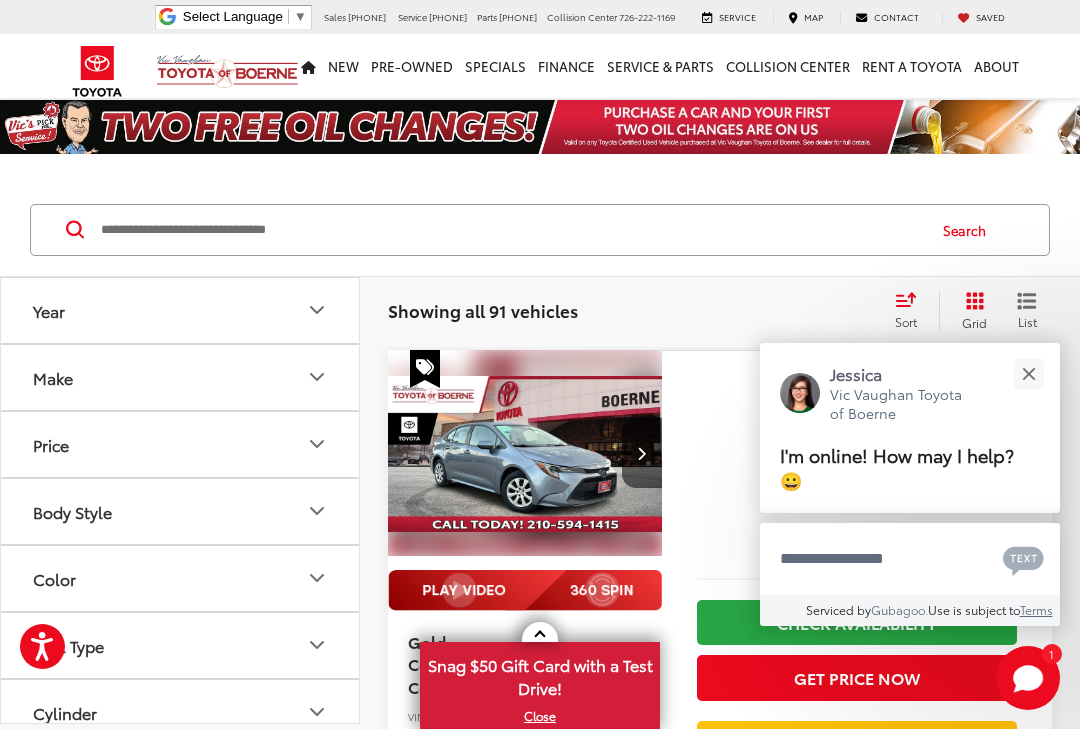 click at bounding box center (1028, 374) 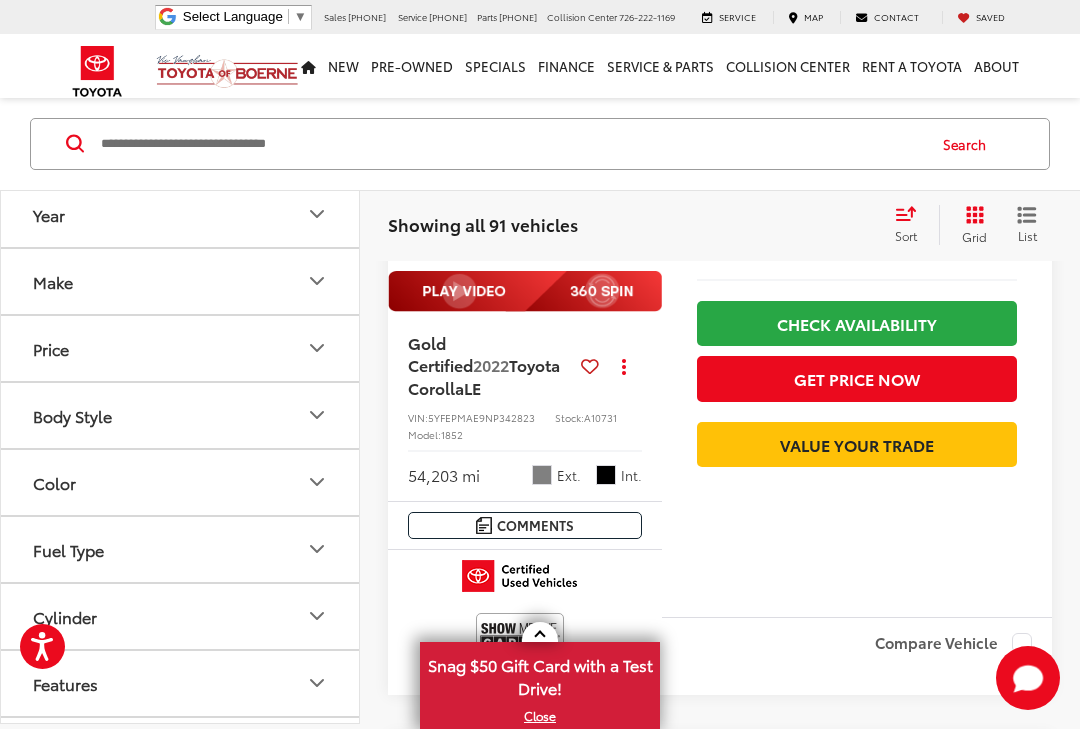 scroll, scrollTop: 301, scrollLeft: 0, axis: vertical 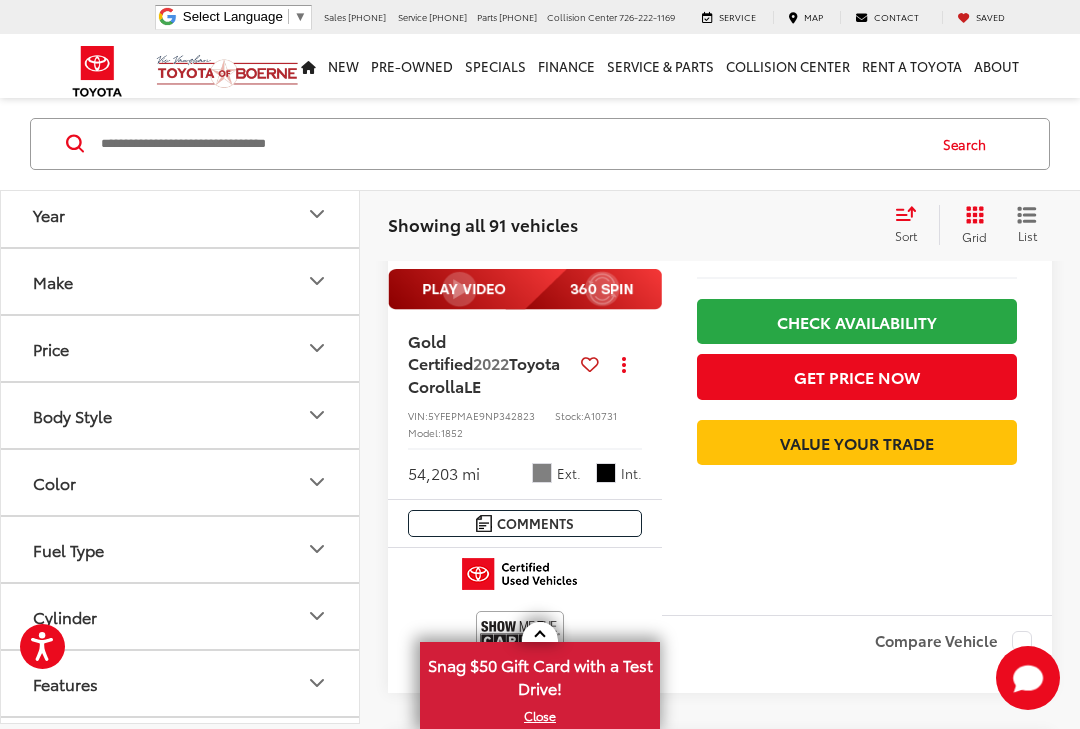 click 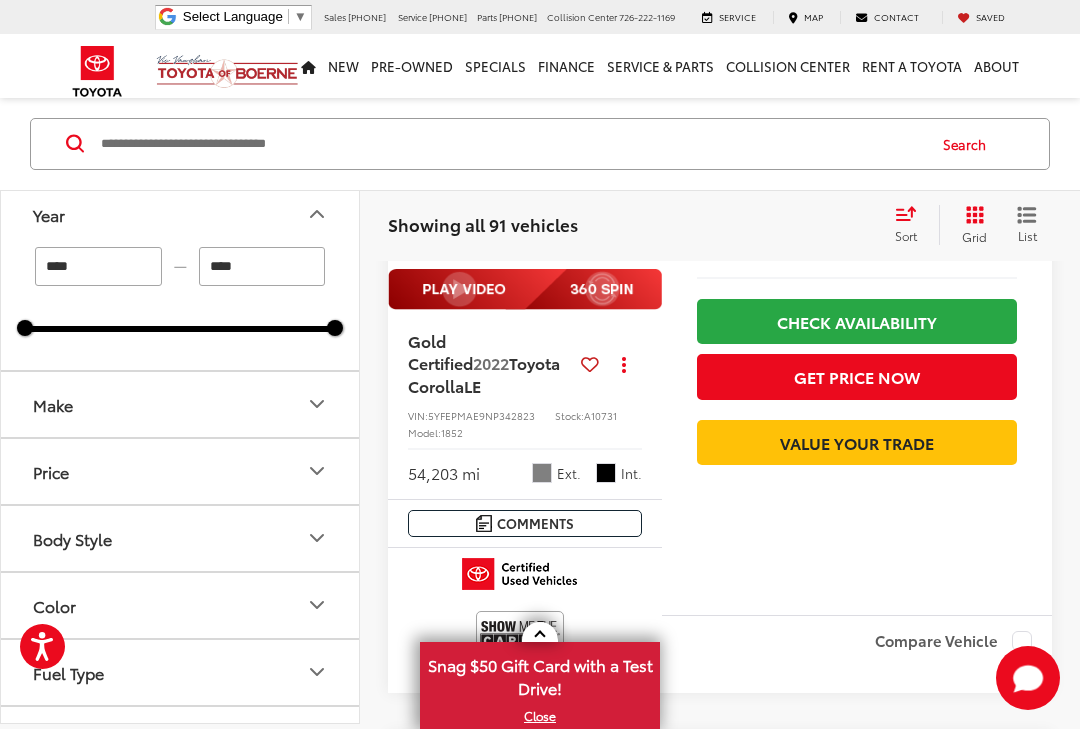click 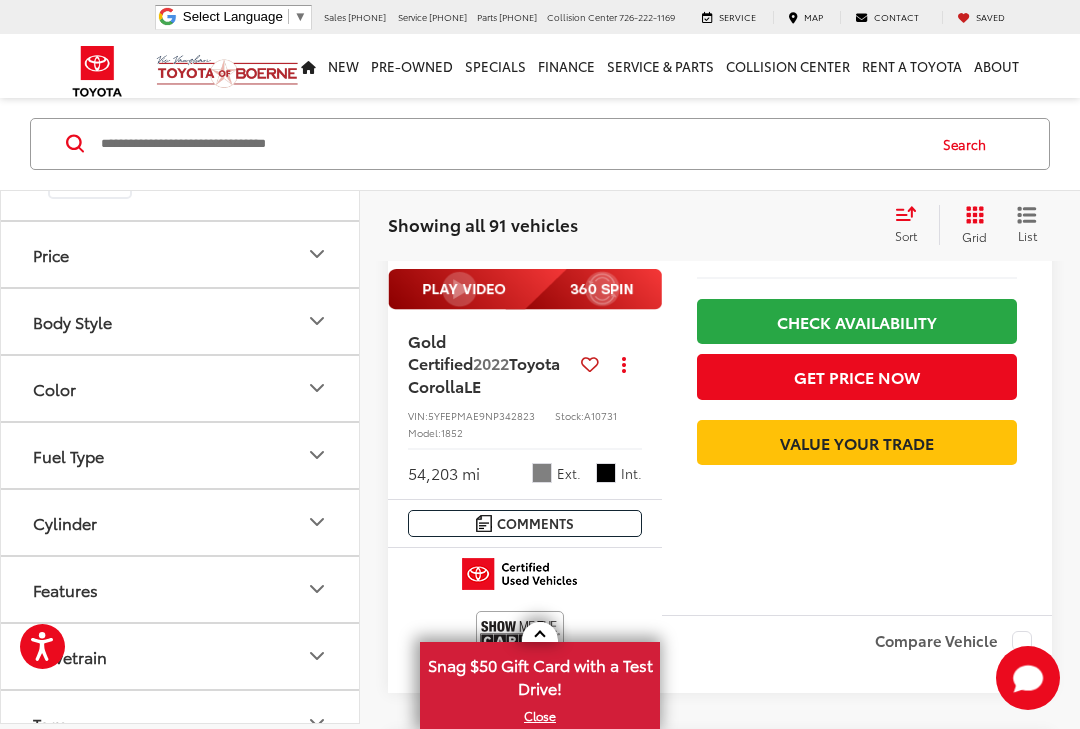 scroll, scrollTop: 308, scrollLeft: 0, axis: vertical 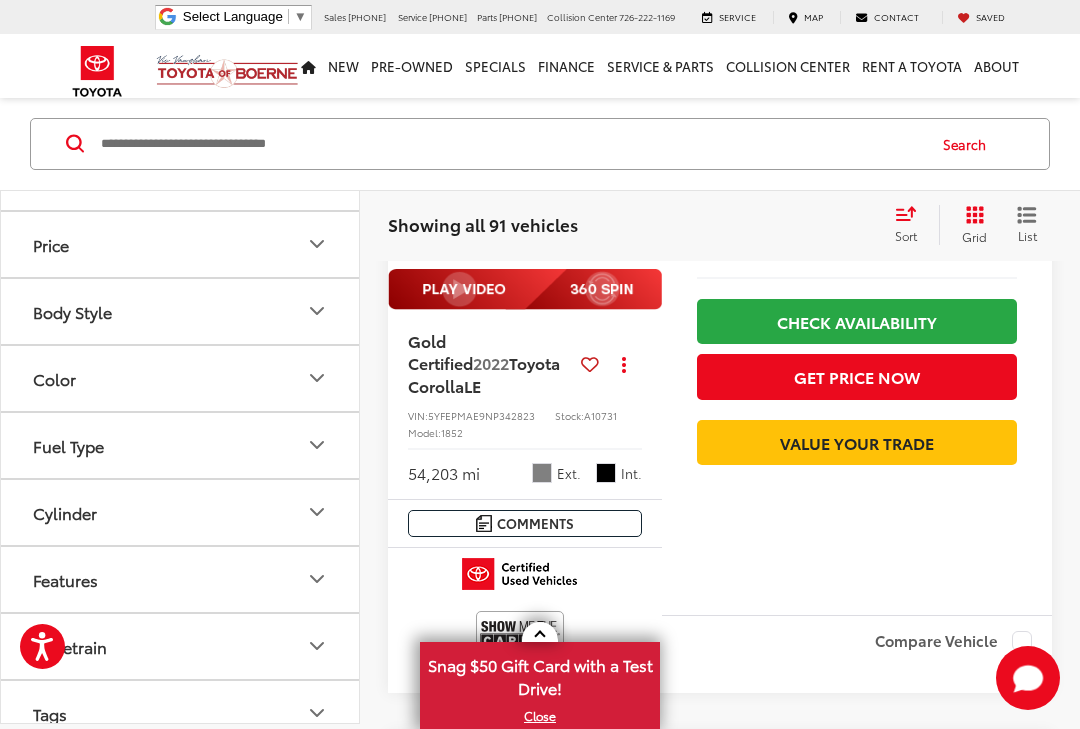 click 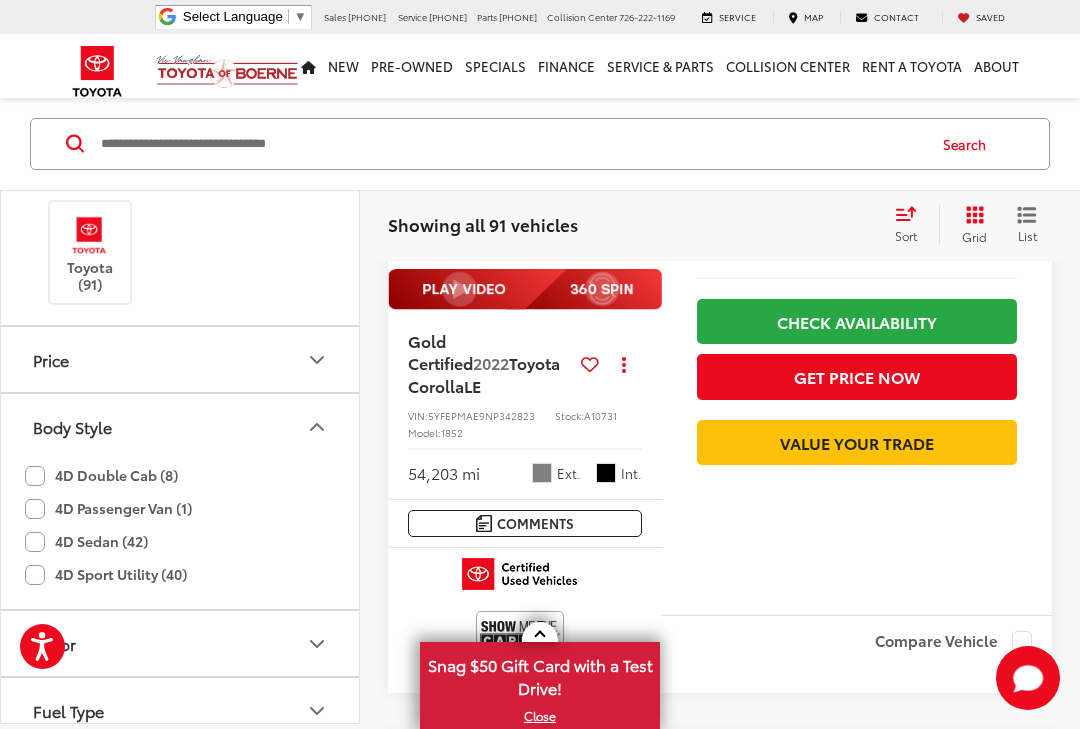 scroll, scrollTop: 271, scrollLeft: 0, axis: vertical 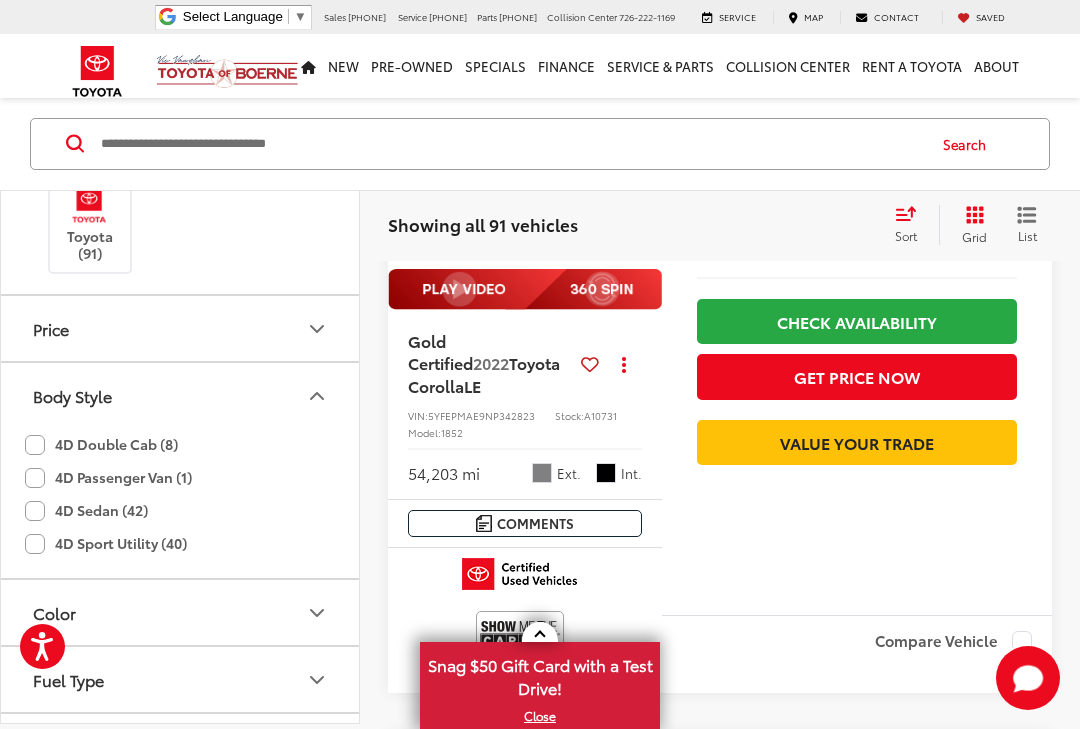 click 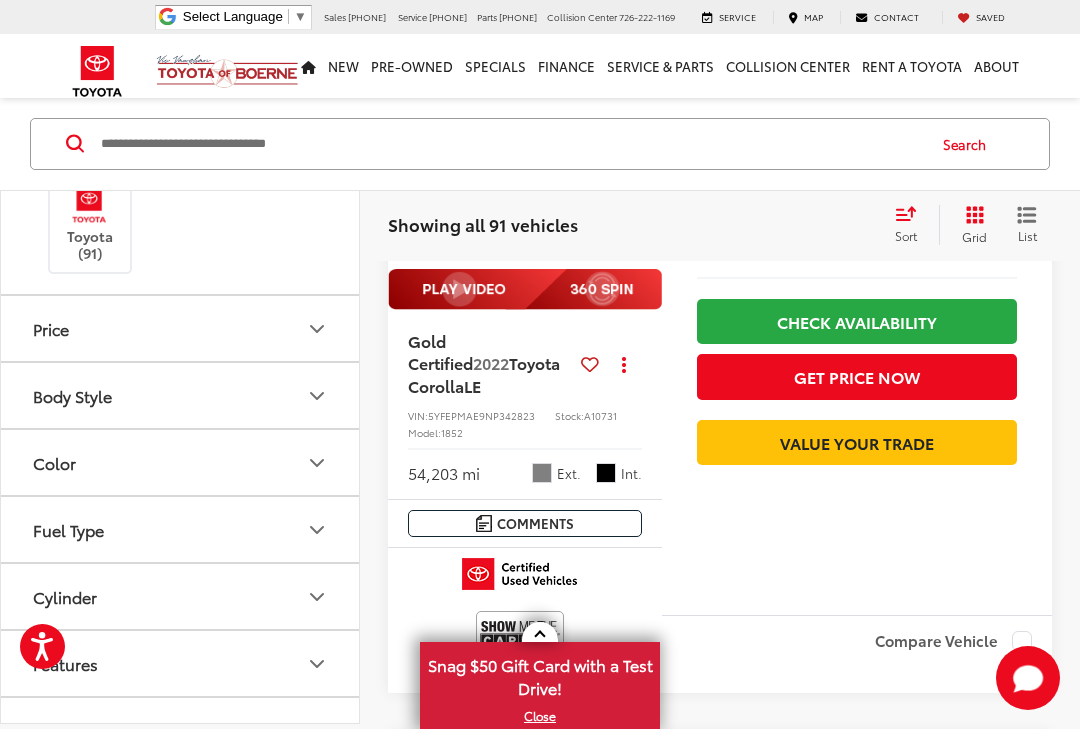 click 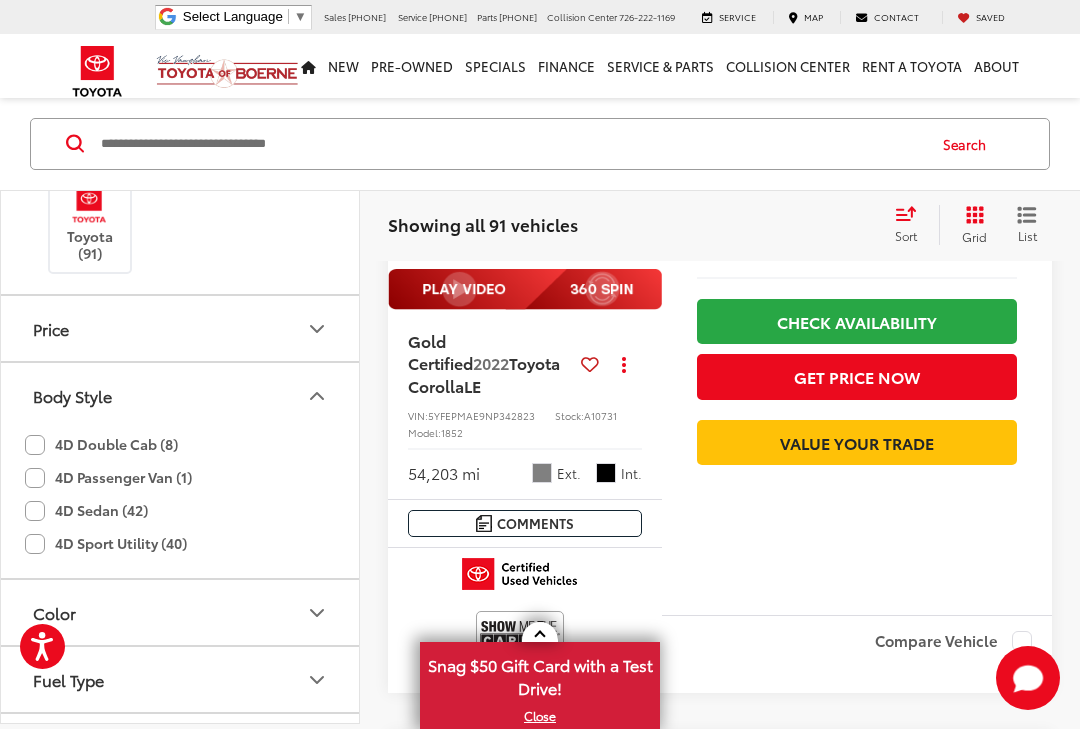 click on "4D Sedan (42)" 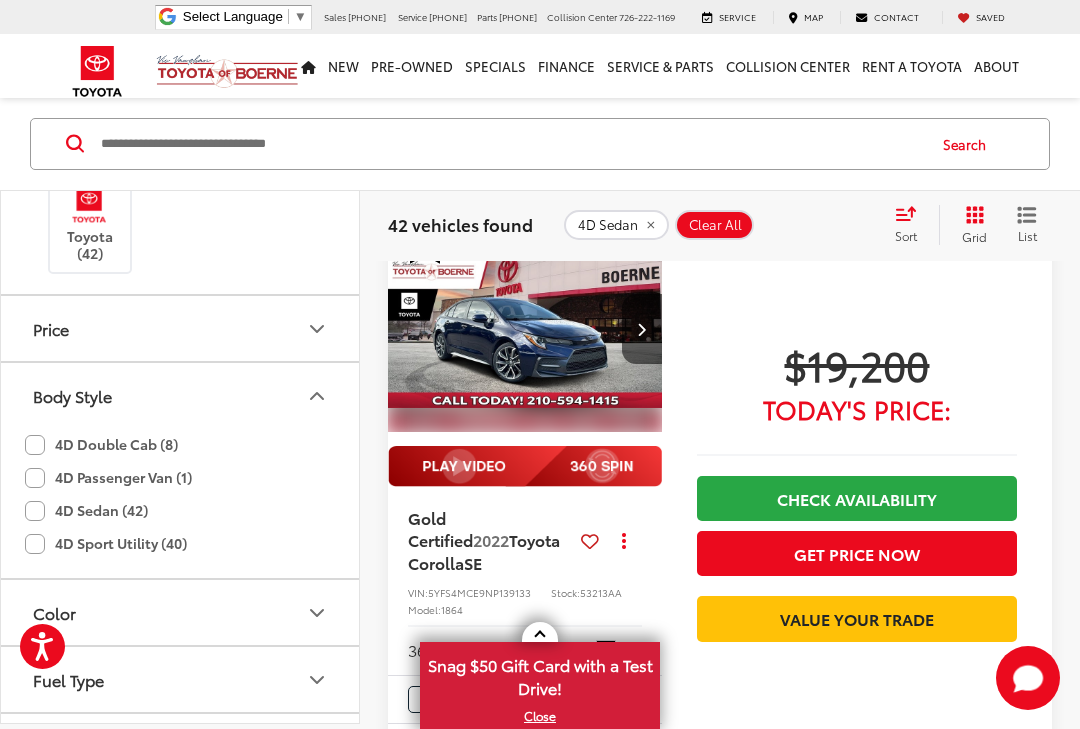 scroll, scrollTop: 3524, scrollLeft: 0, axis: vertical 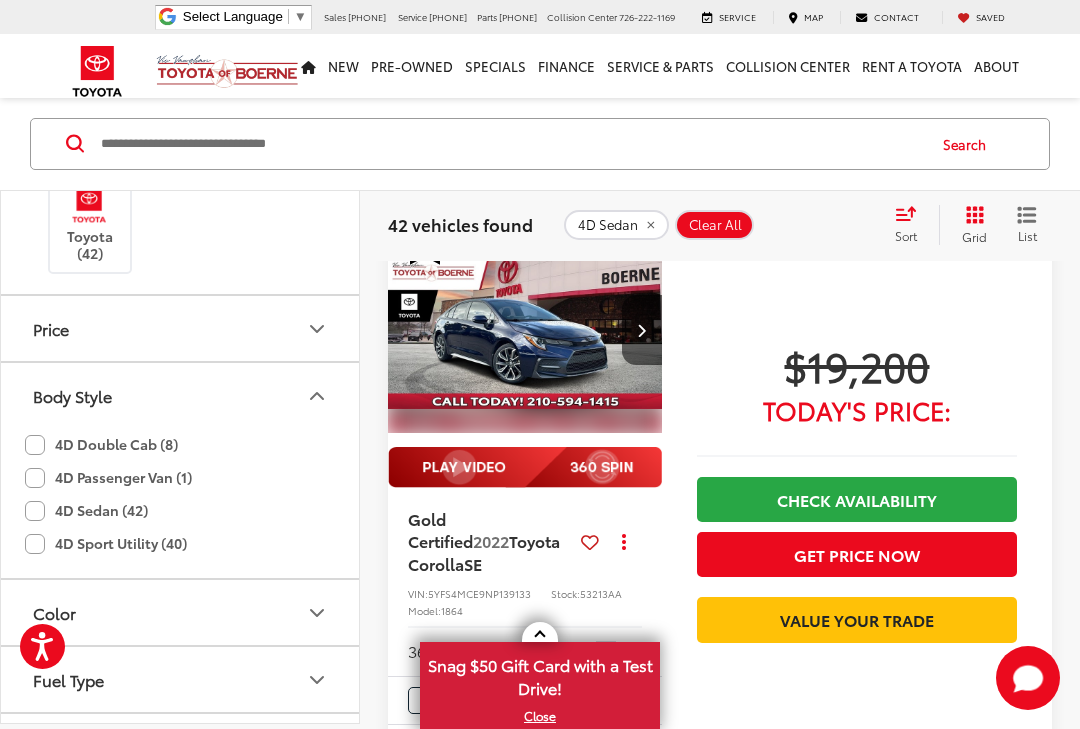 click at bounding box center (641, 330) 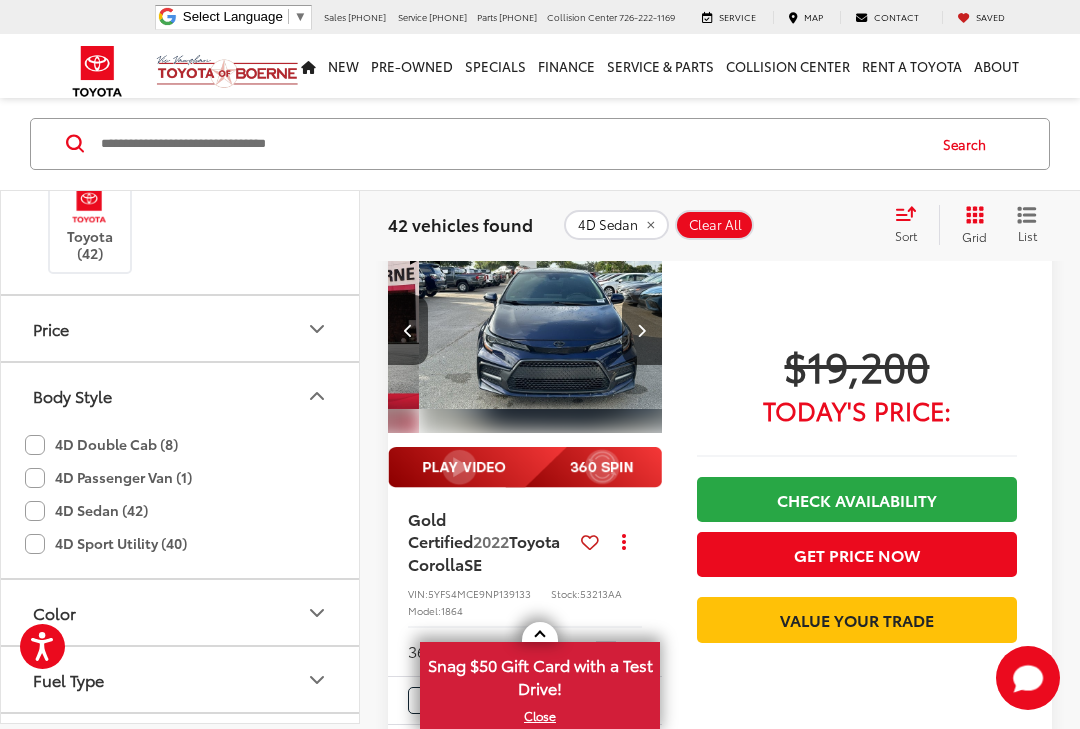 scroll, scrollTop: 0, scrollLeft: 277, axis: horizontal 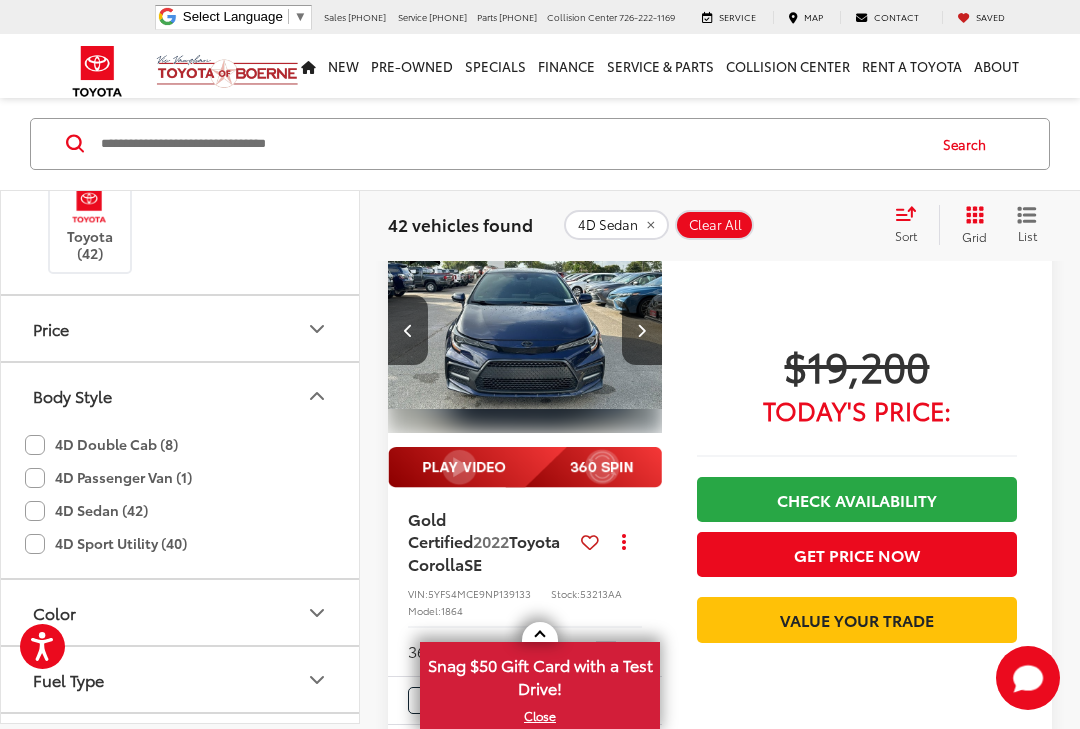 click at bounding box center [642, 330] 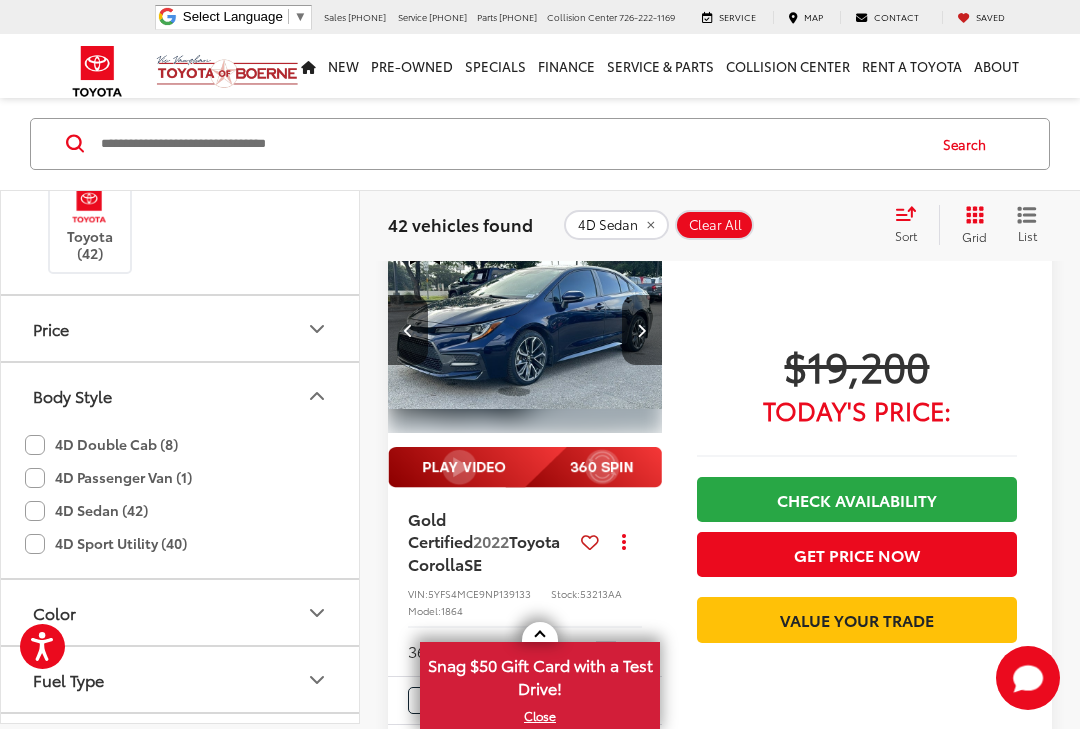 click at bounding box center [642, 330] 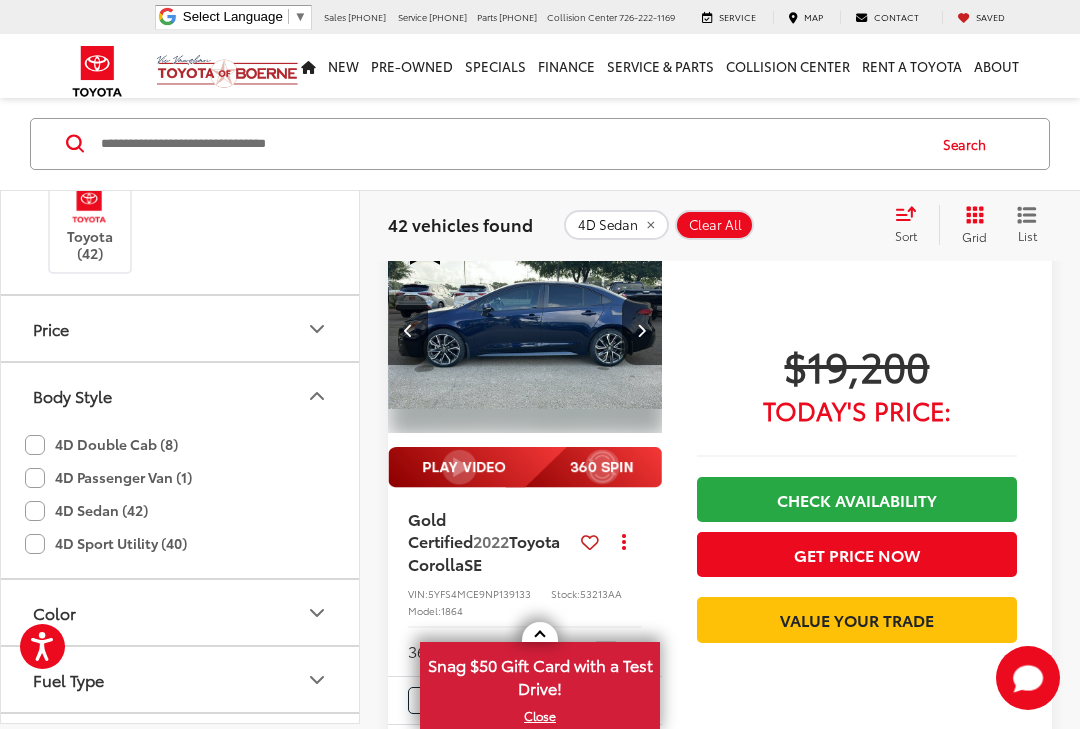 scroll, scrollTop: 0, scrollLeft: 831, axis: horizontal 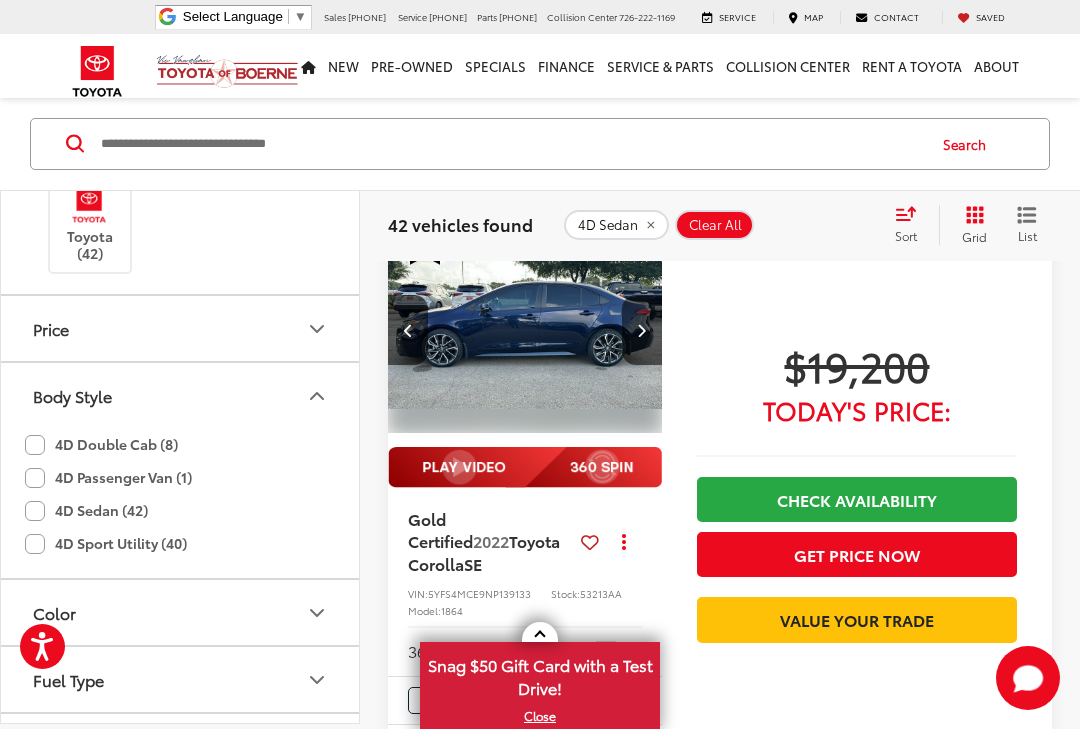click at bounding box center (641, 330) 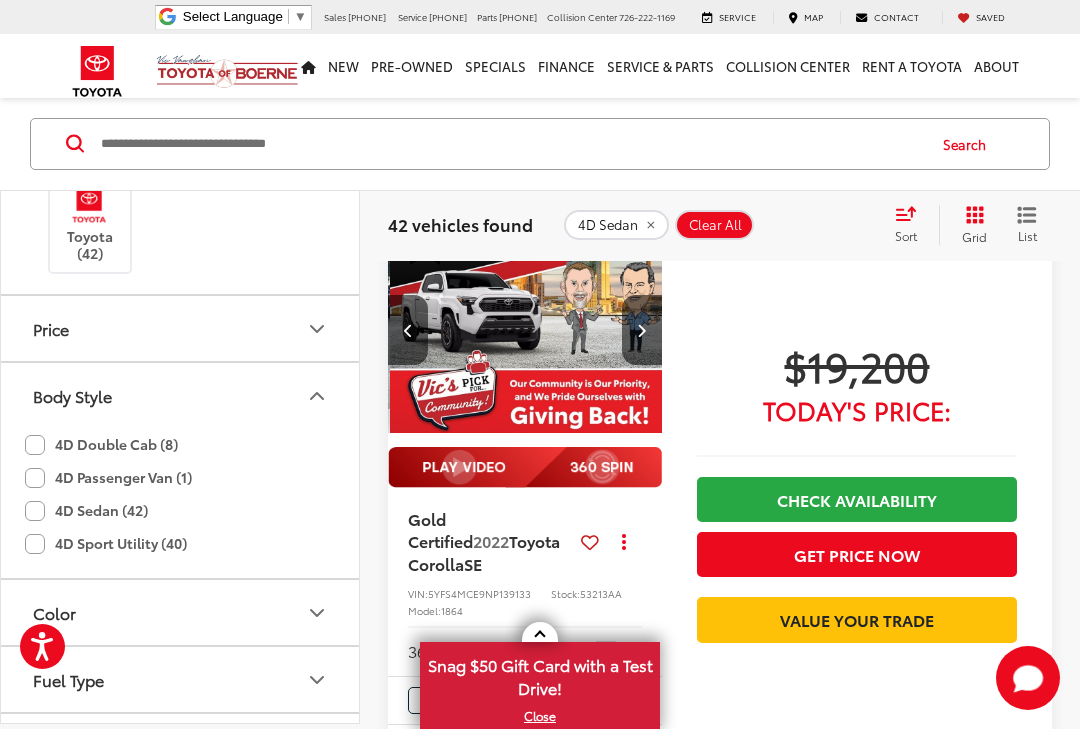 scroll, scrollTop: 0, scrollLeft: 1108, axis: horizontal 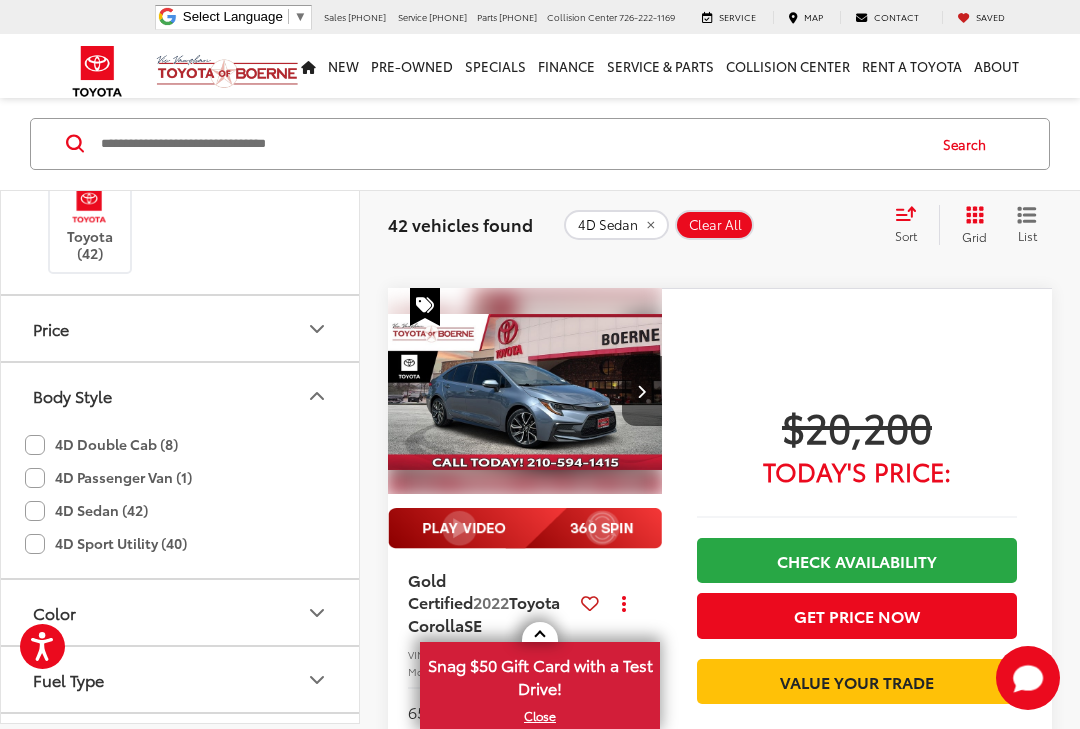 click at bounding box center [525, 528] 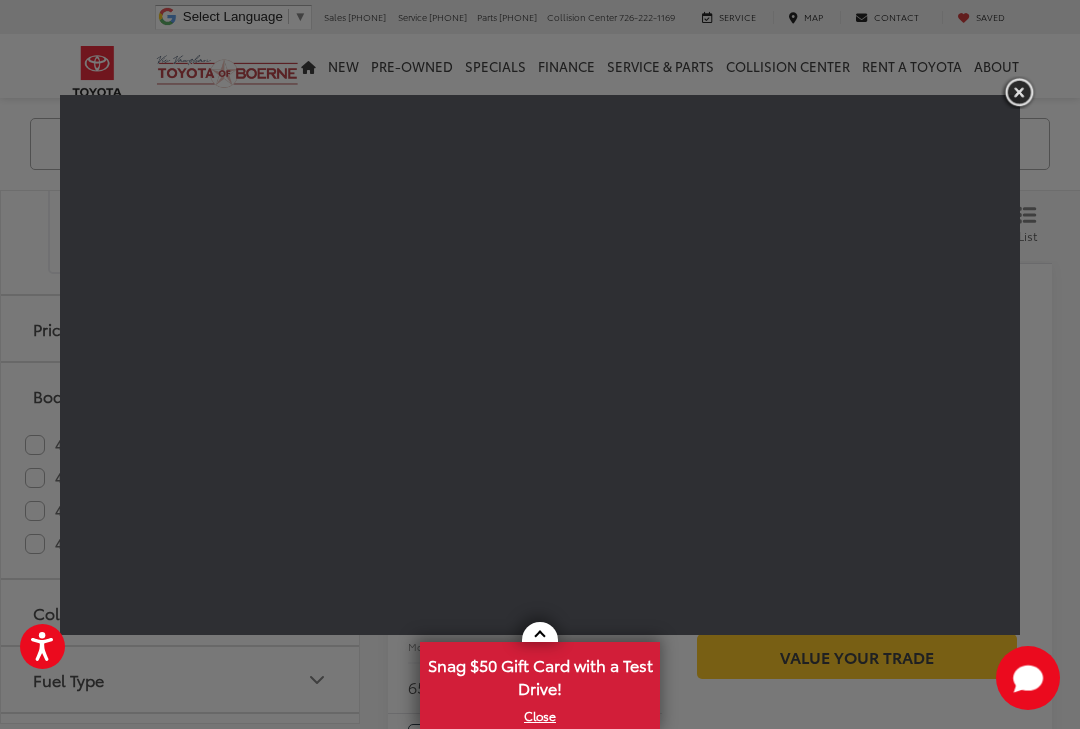 scroll, scrollTop: 6206, scrollLeft: 0, axis: vertical 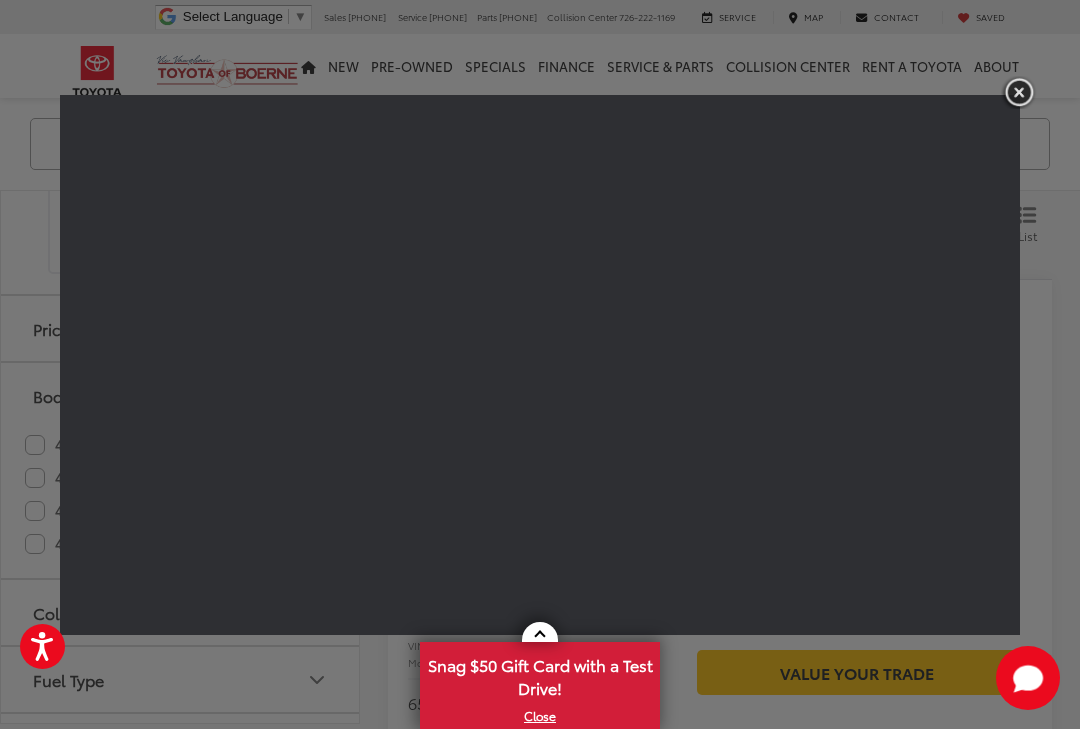 click at bounding box center (1019, 92) 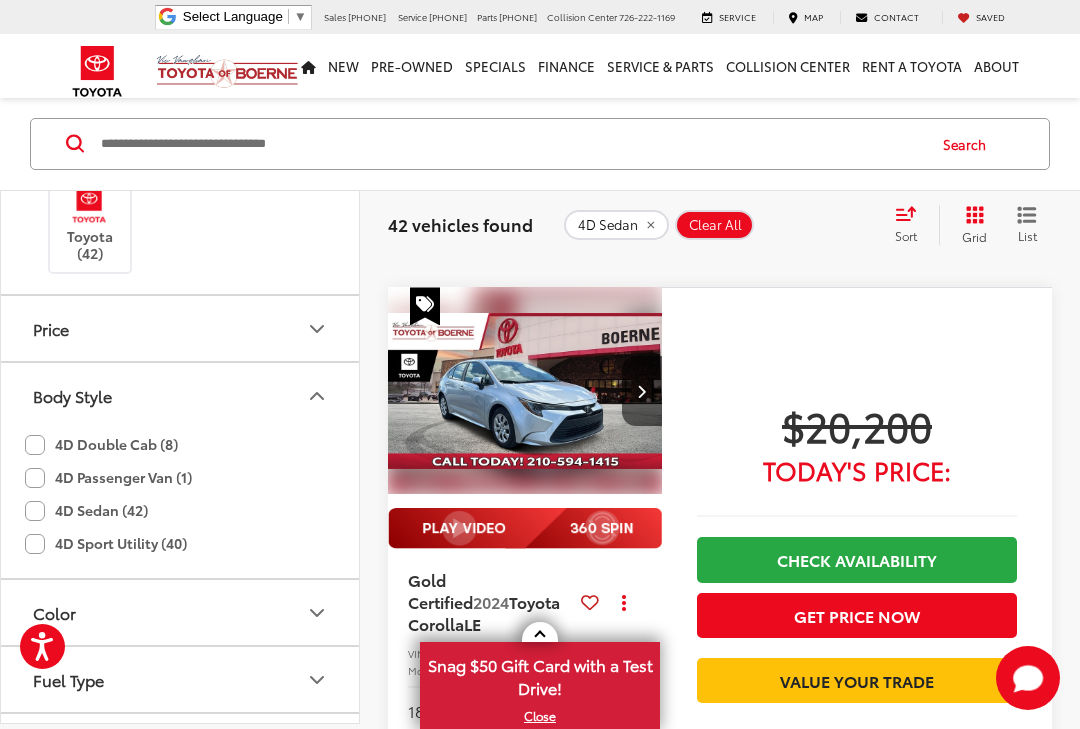 scroll, scrollTop: 5512, scrollLeft: 0, axis: vertical 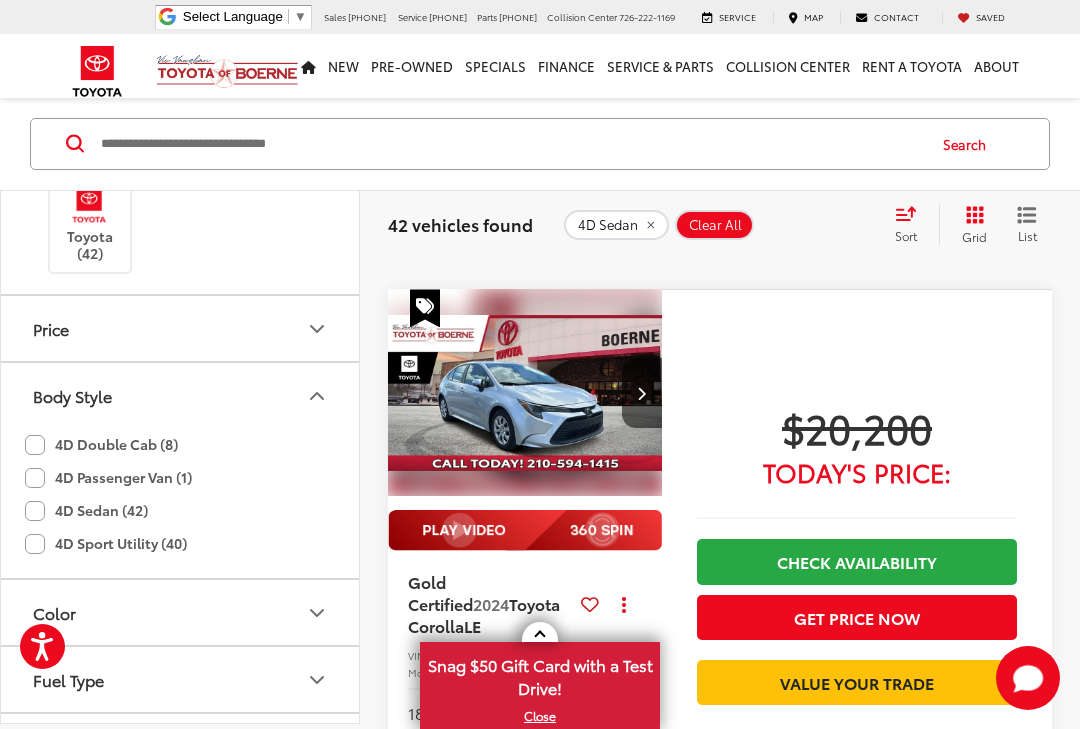 click at bounding box center [511, 144] 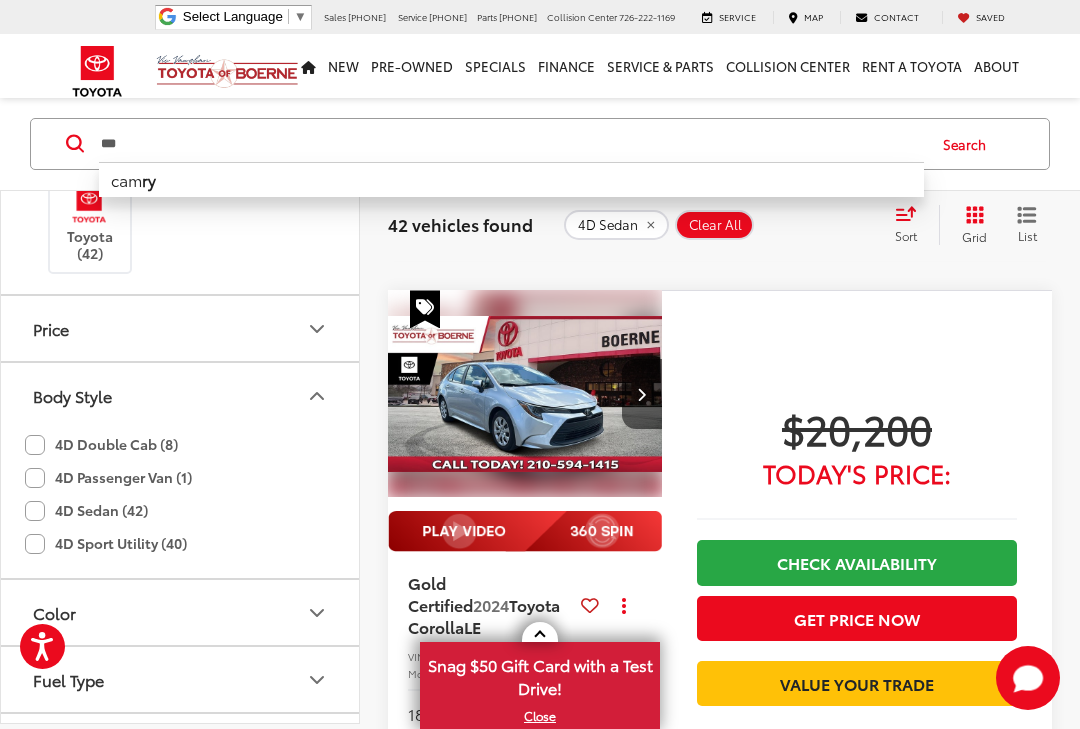 click on "cam ry" at bounding box center [511, 179] 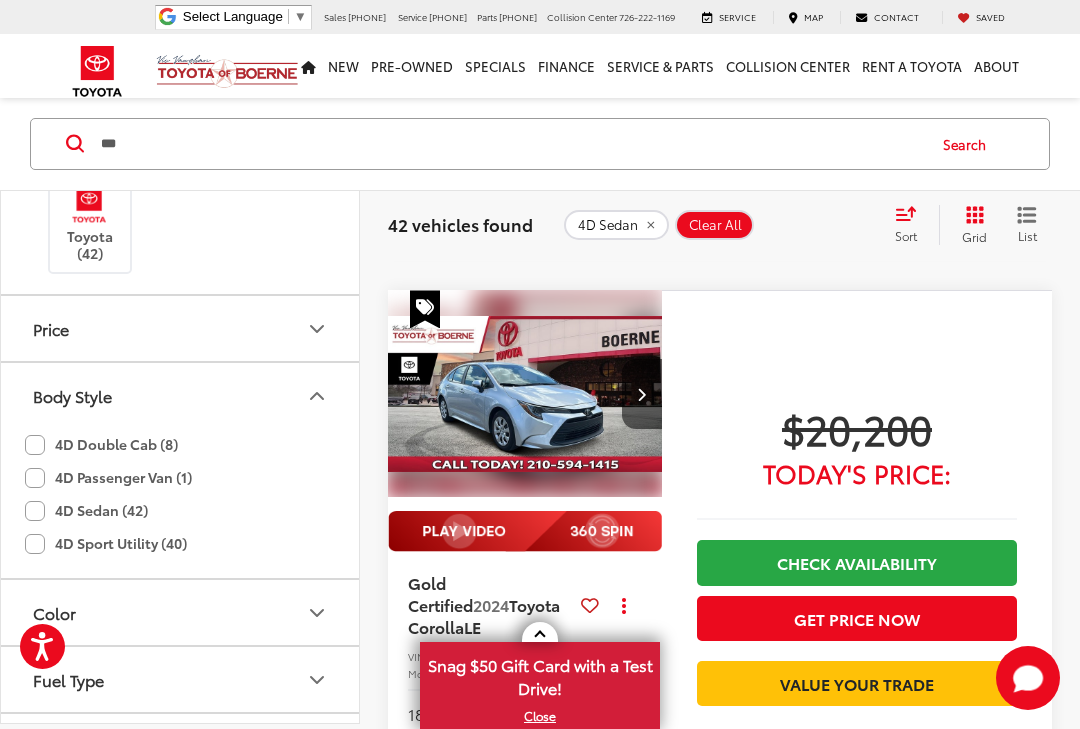 type on "*****" 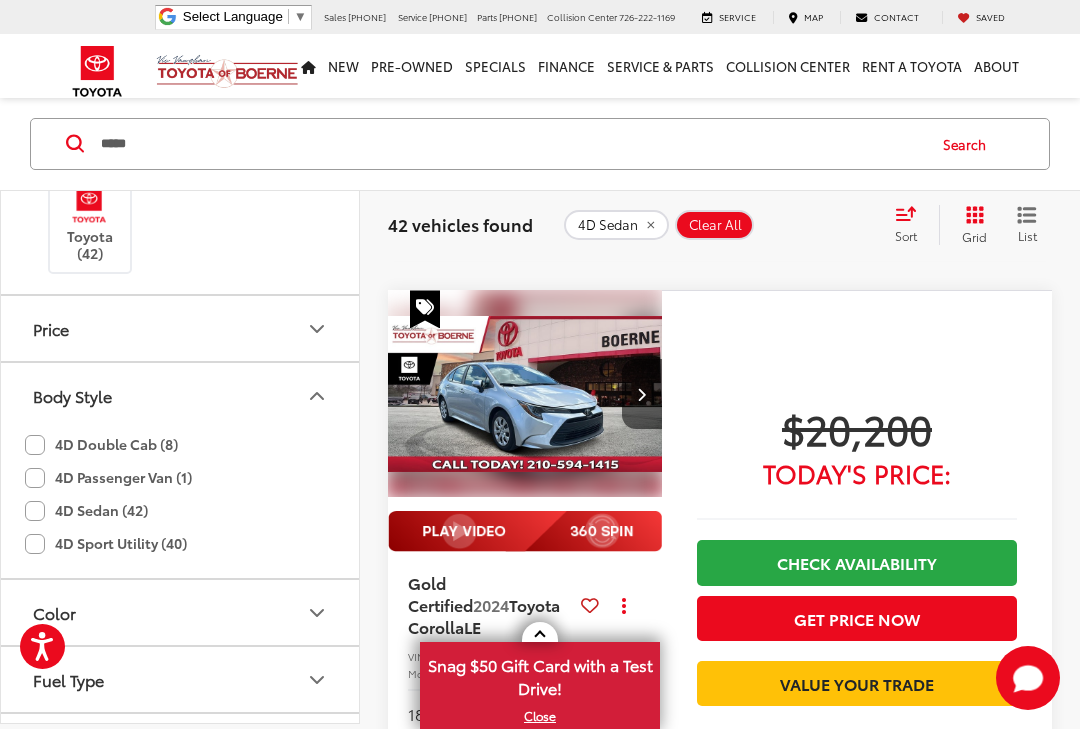 scroll, scrollTop: 5512, scrollLeft: 0, axis: vertical 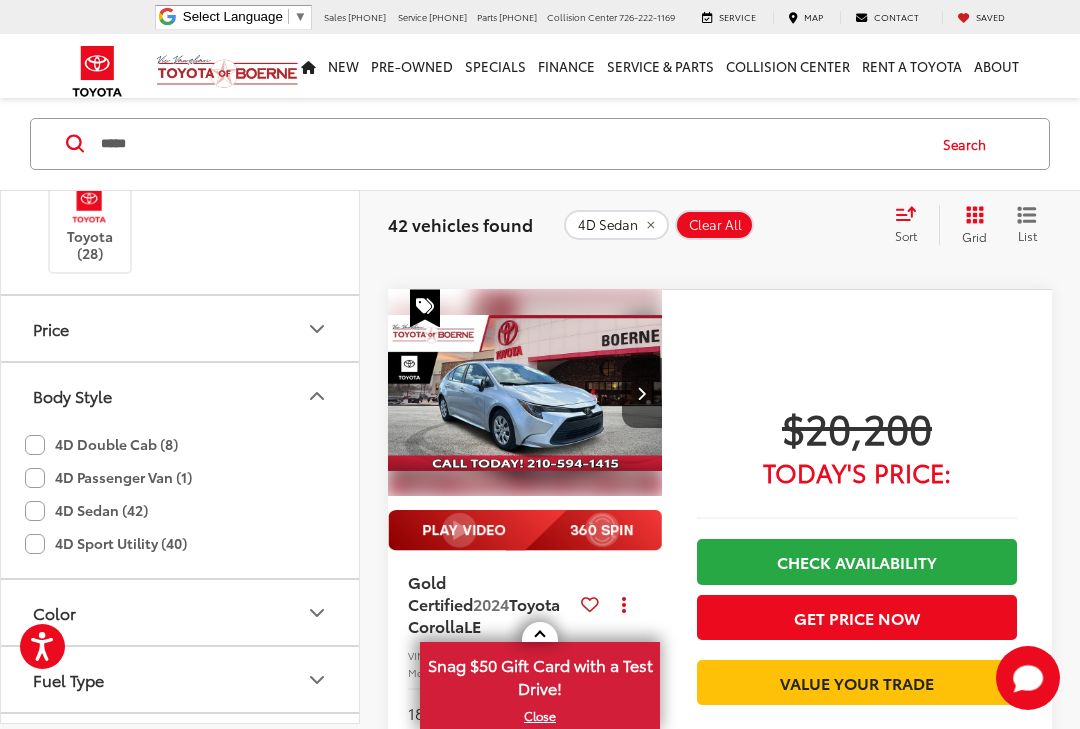 type on "****" 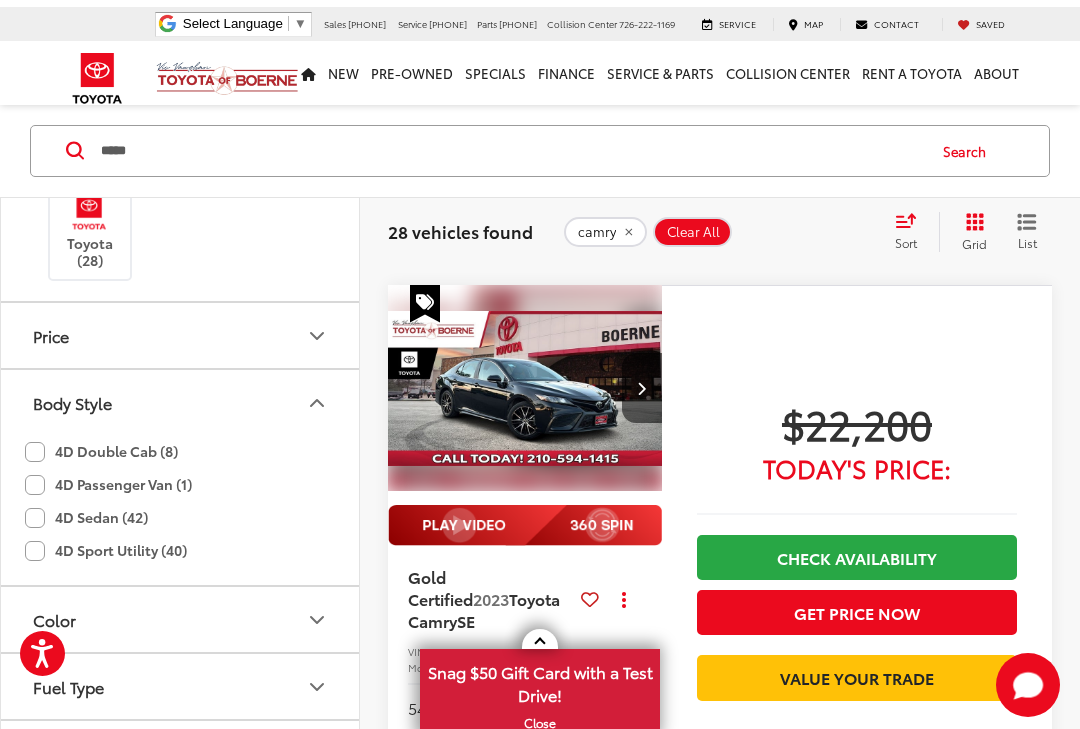 scroll, scrollTop: 699, scrollLeft: 0, axis: vertical 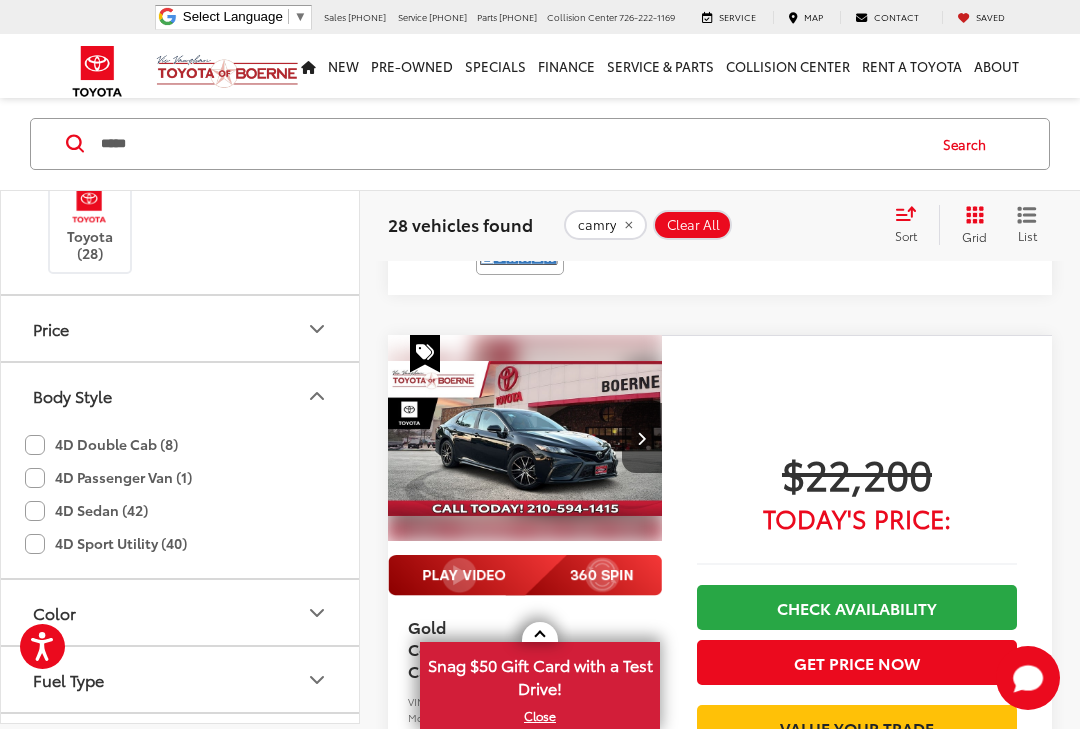 click at bounding box center [525, 439] 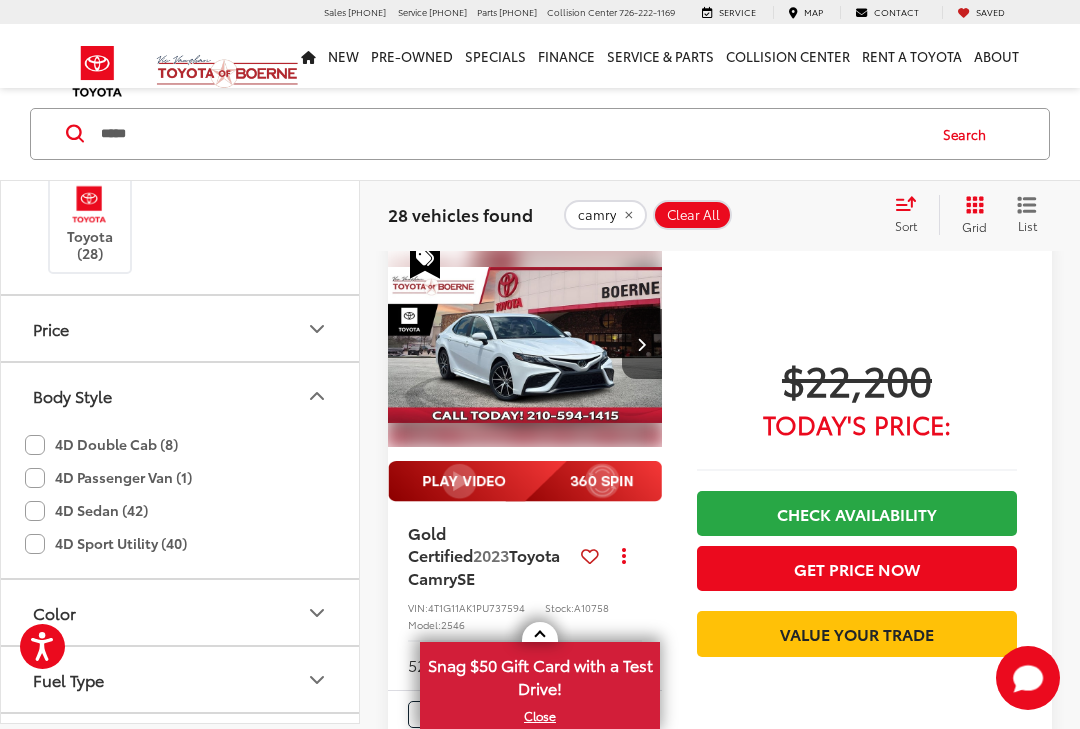 scroll, scrollTop: 2120, scrollLeft: 0, axis: vertical 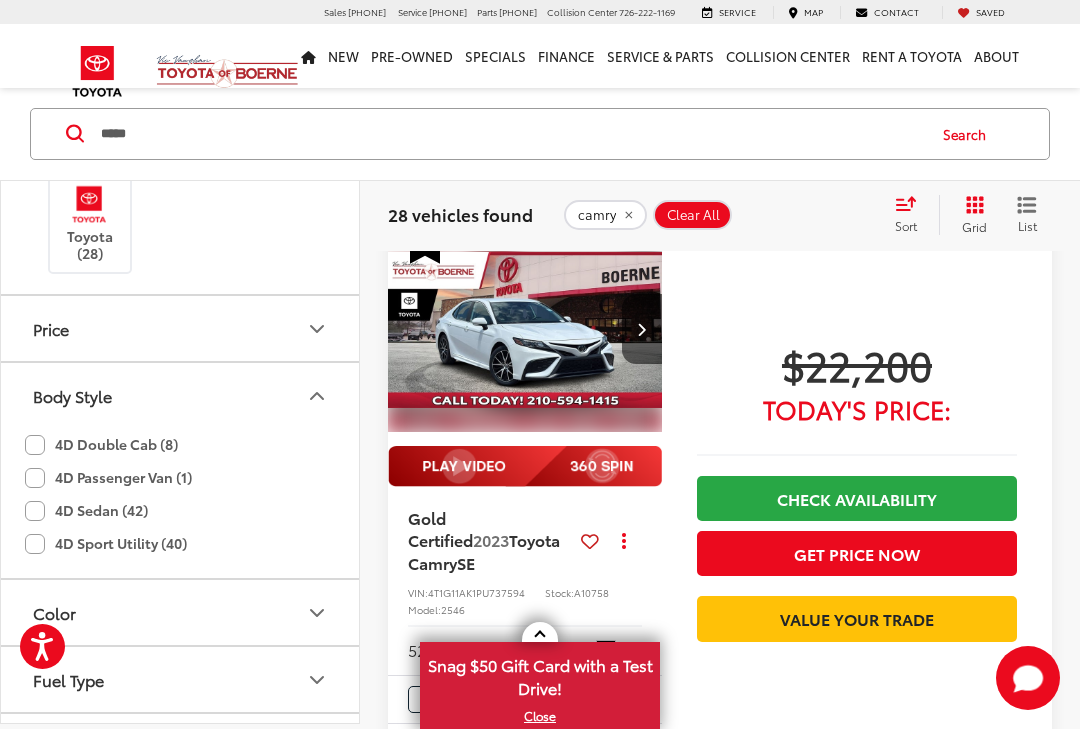 click at bounding box center (525, 330) 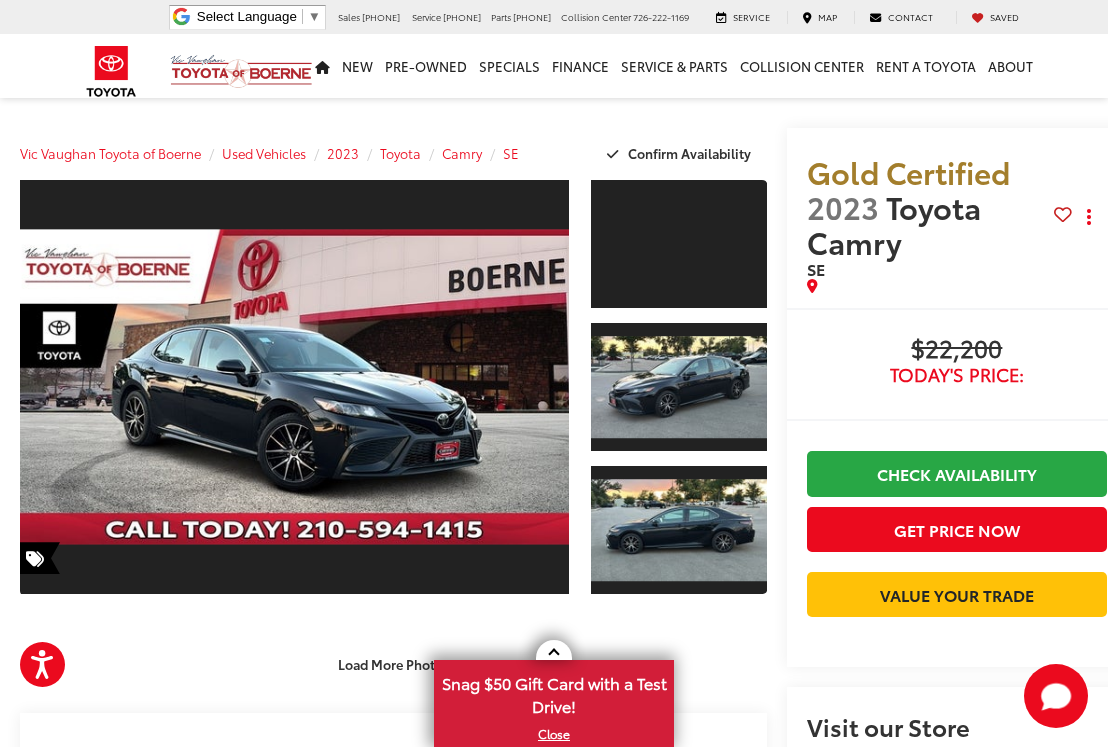 scroll, scrollTop: 2, scrollLeft: 0, axis: vertical 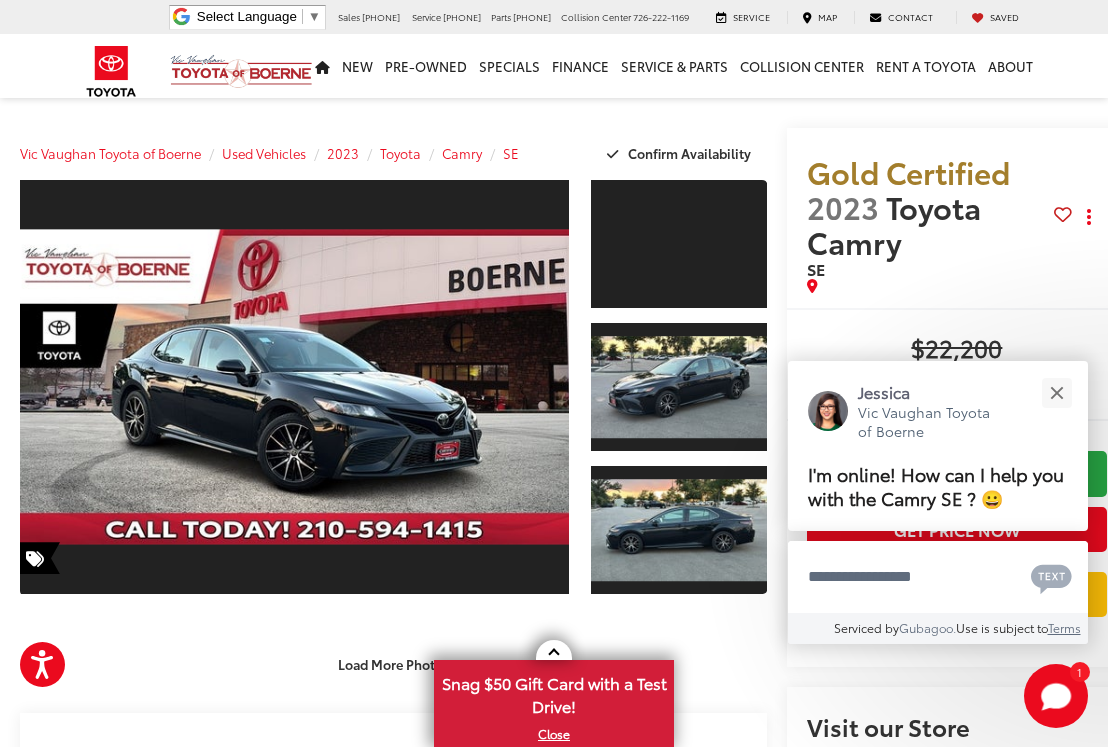 click at bounding box center (1056, 392) 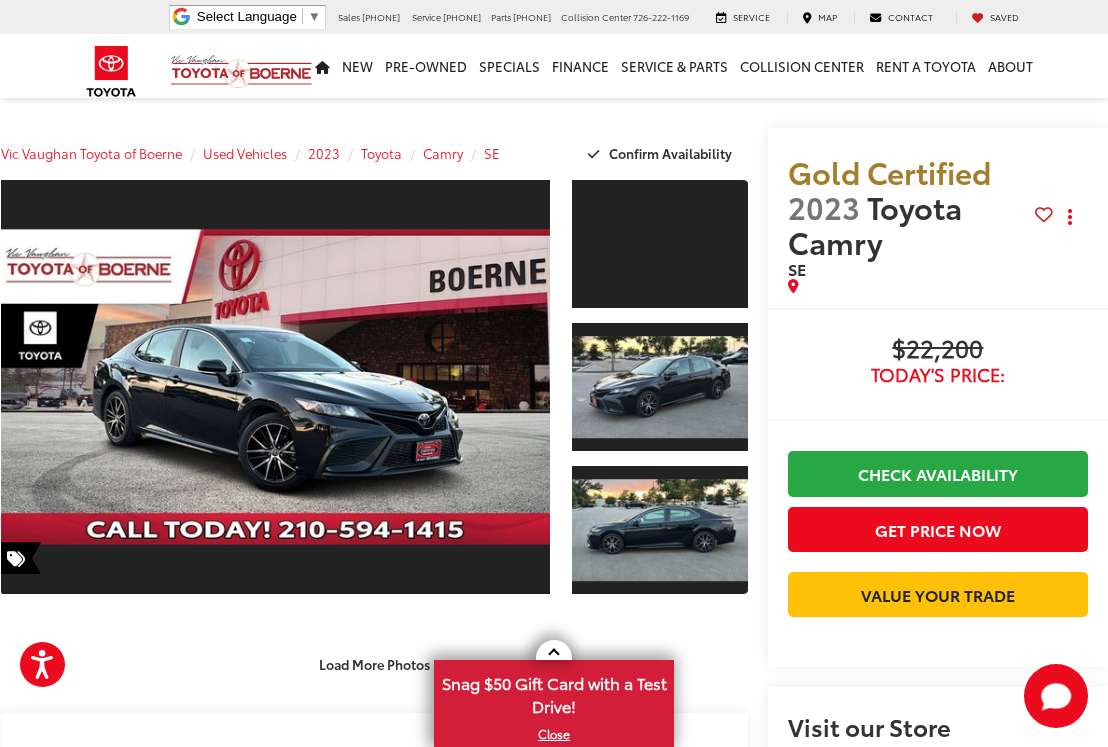 scroll, scrollTop: 2, scrollLeft: 19, axis: both 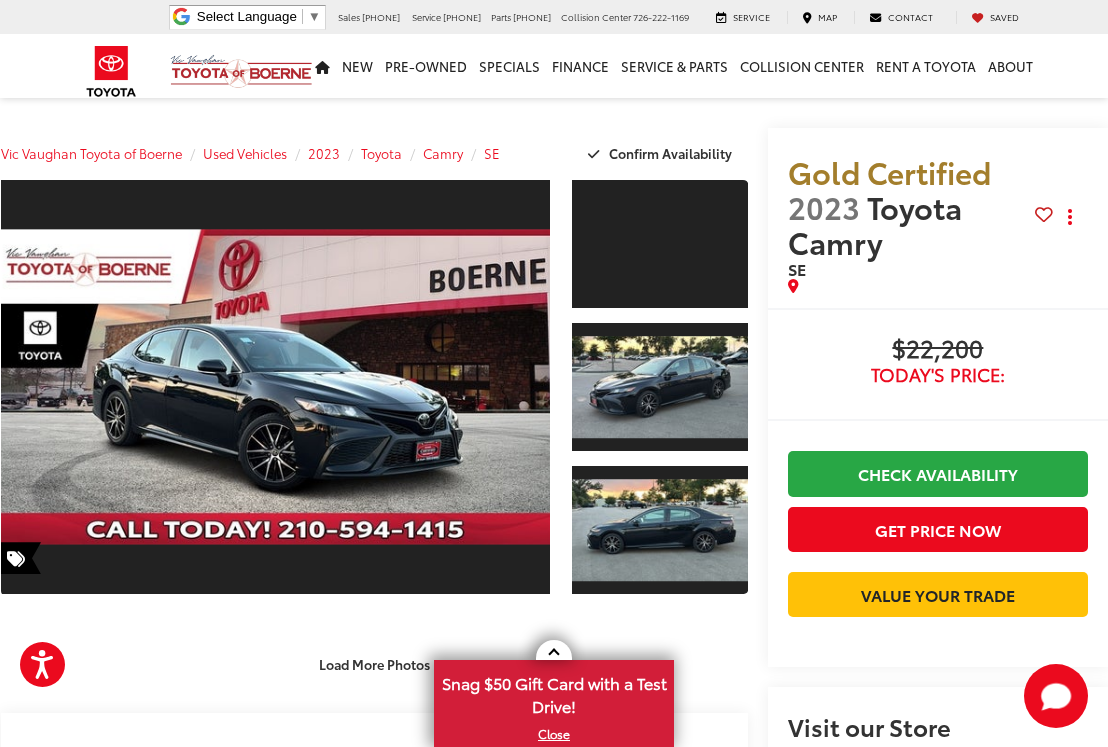 click at bounding box center (660, 244) 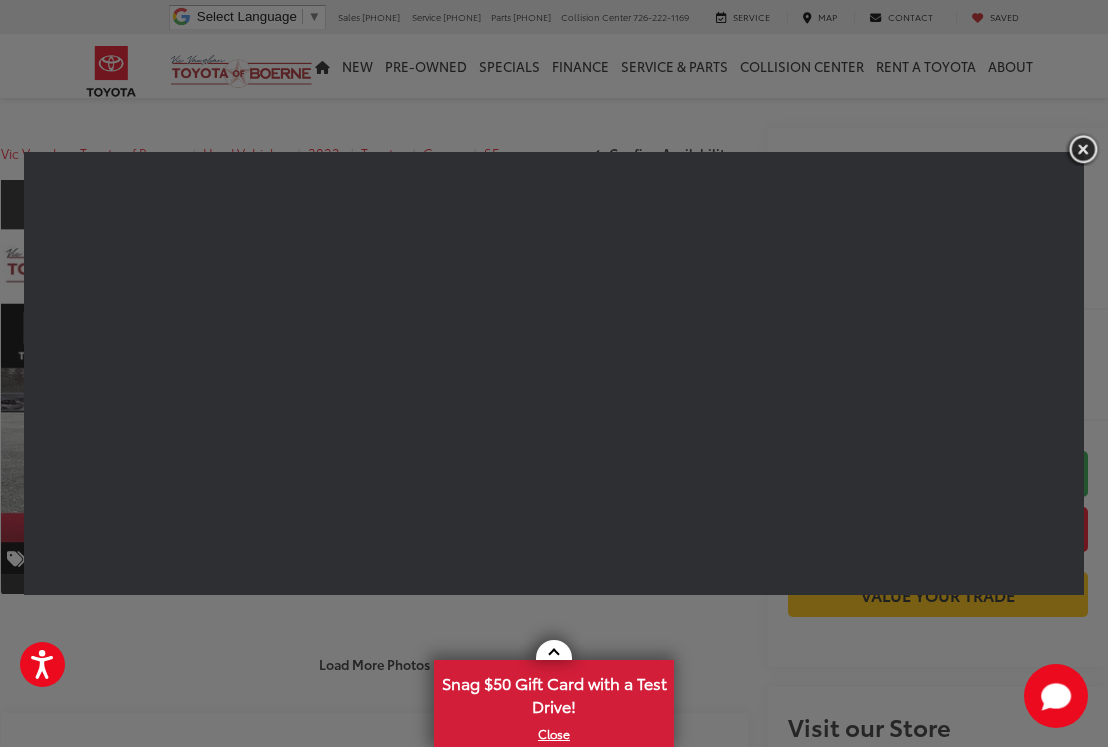 click at bounding box center (1083, 149) 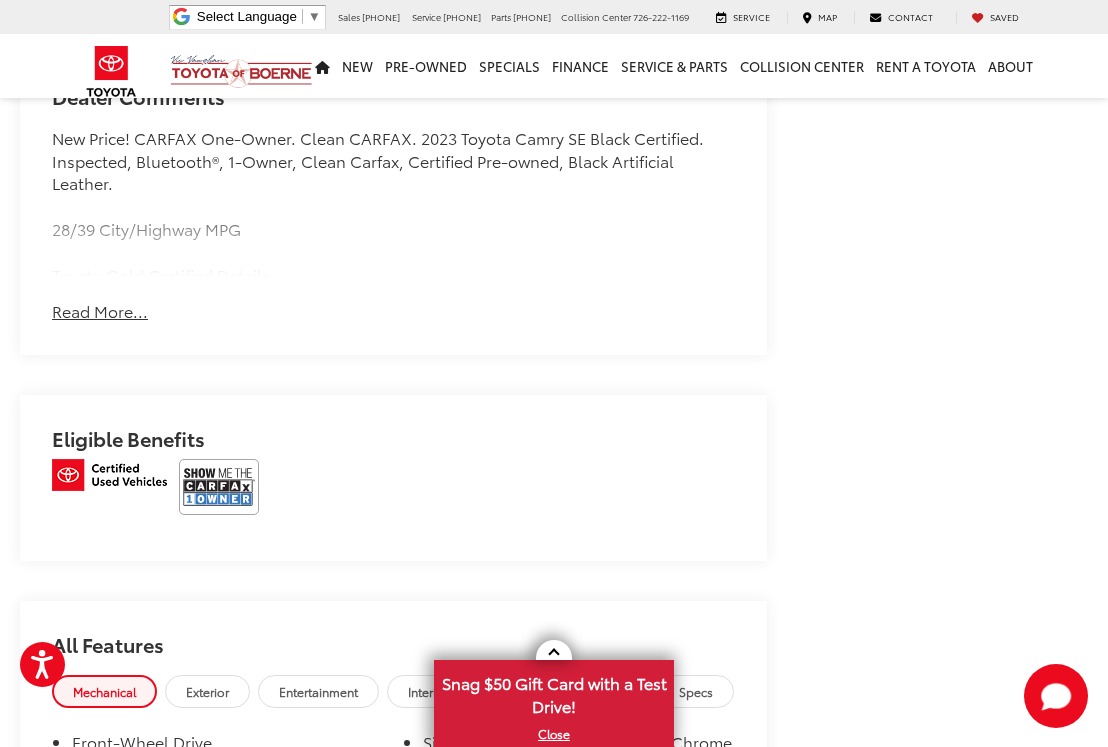 scroll, scrollTop: 1628, scrollLeft: 0, axis: vertical 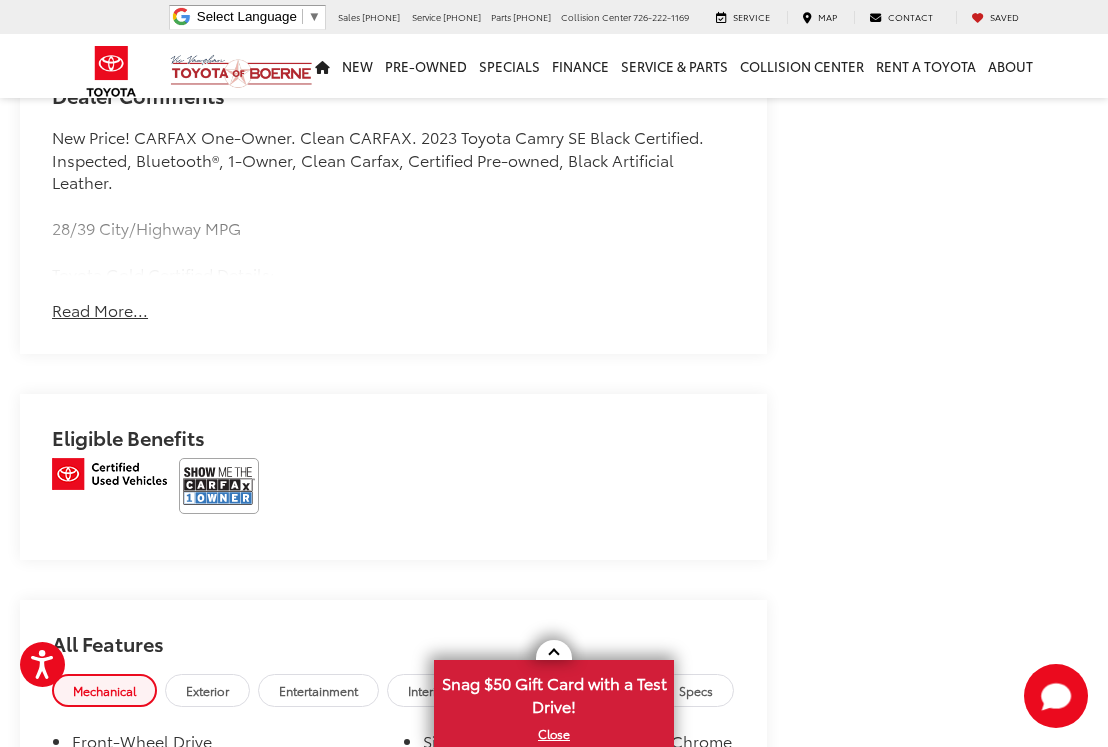 click at bounding box center (219, 486) 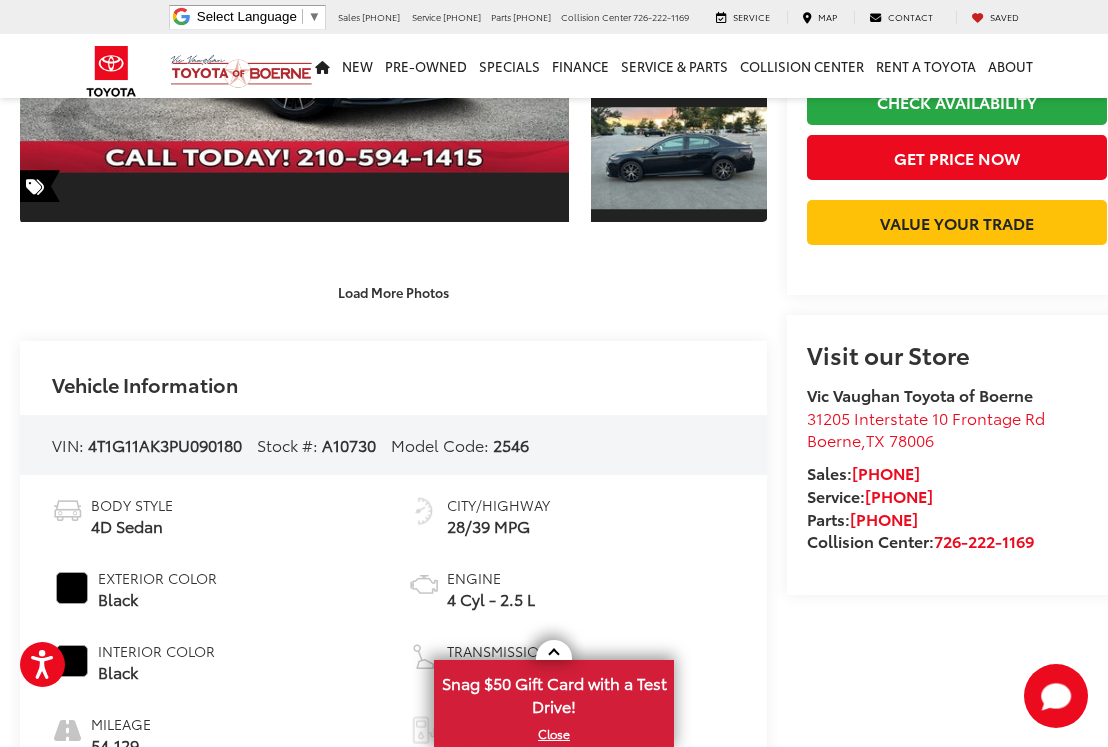 scroll, scrollTop: 356, scrollLeft: 0, axis: vertical 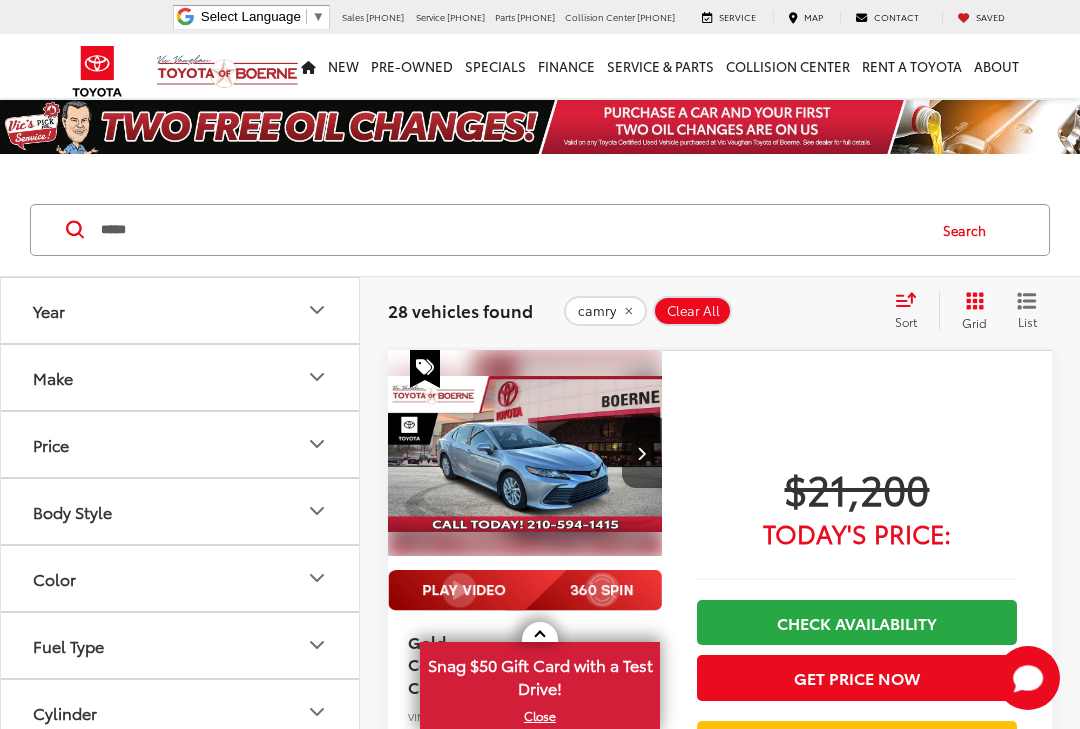 click at bounding box center [525, 590] 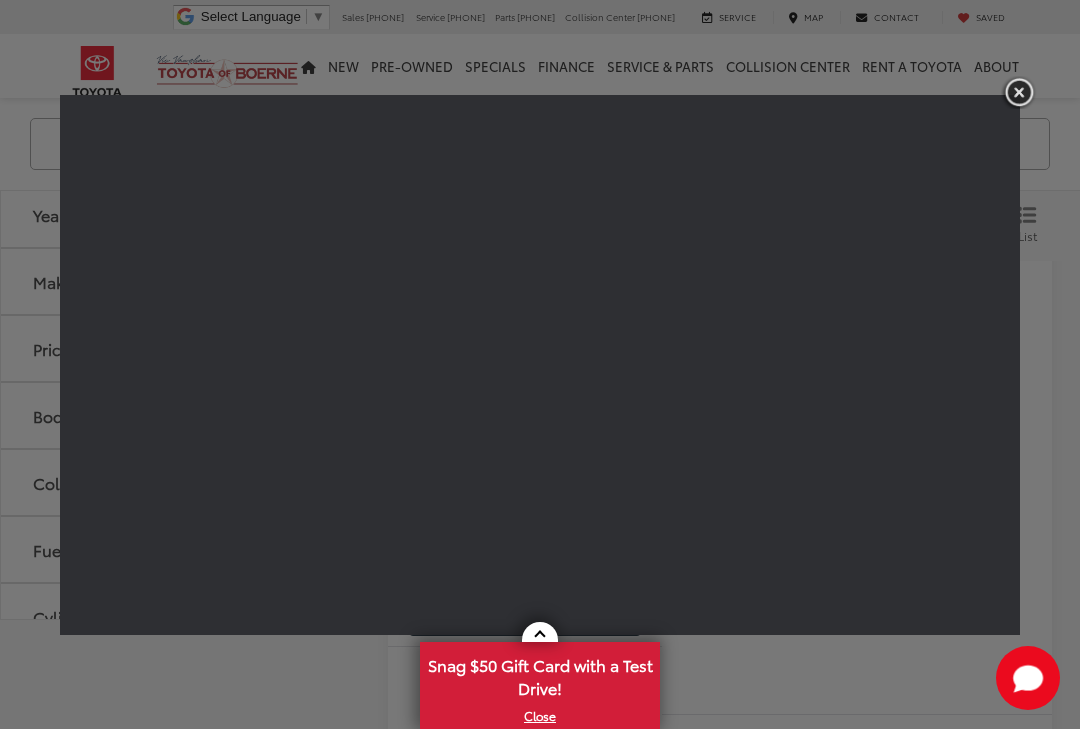 scroll, scrollTop: 0, scrollLeft: 0, axis: both 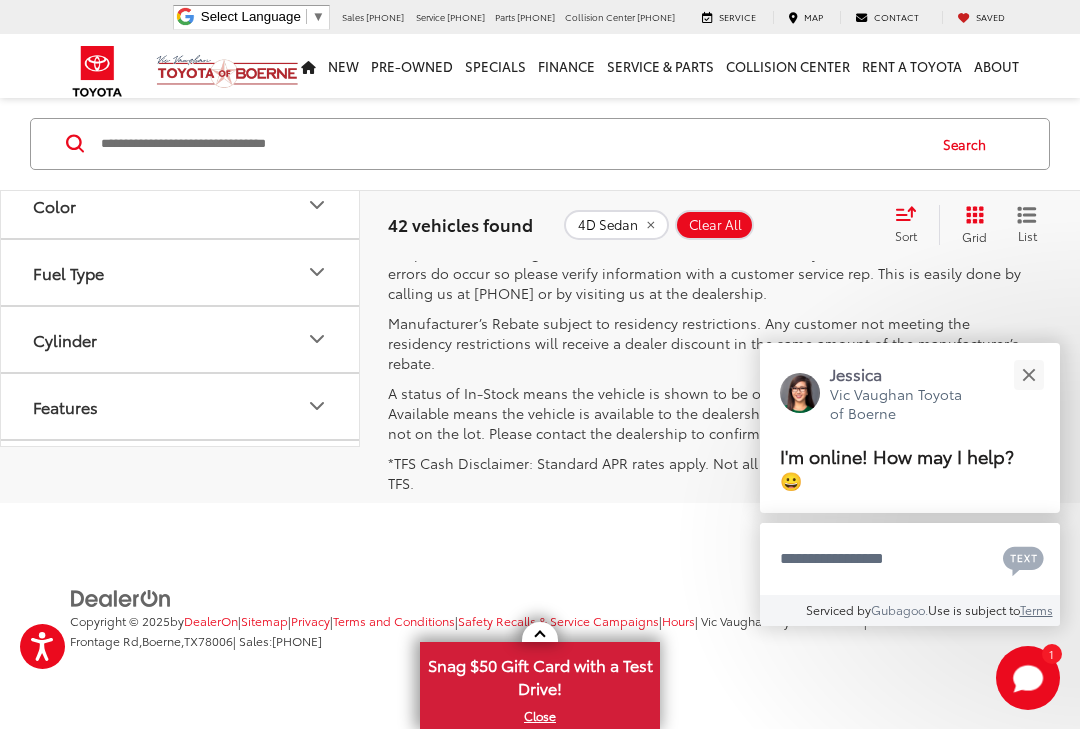 click at bounding box center [1028, 374] 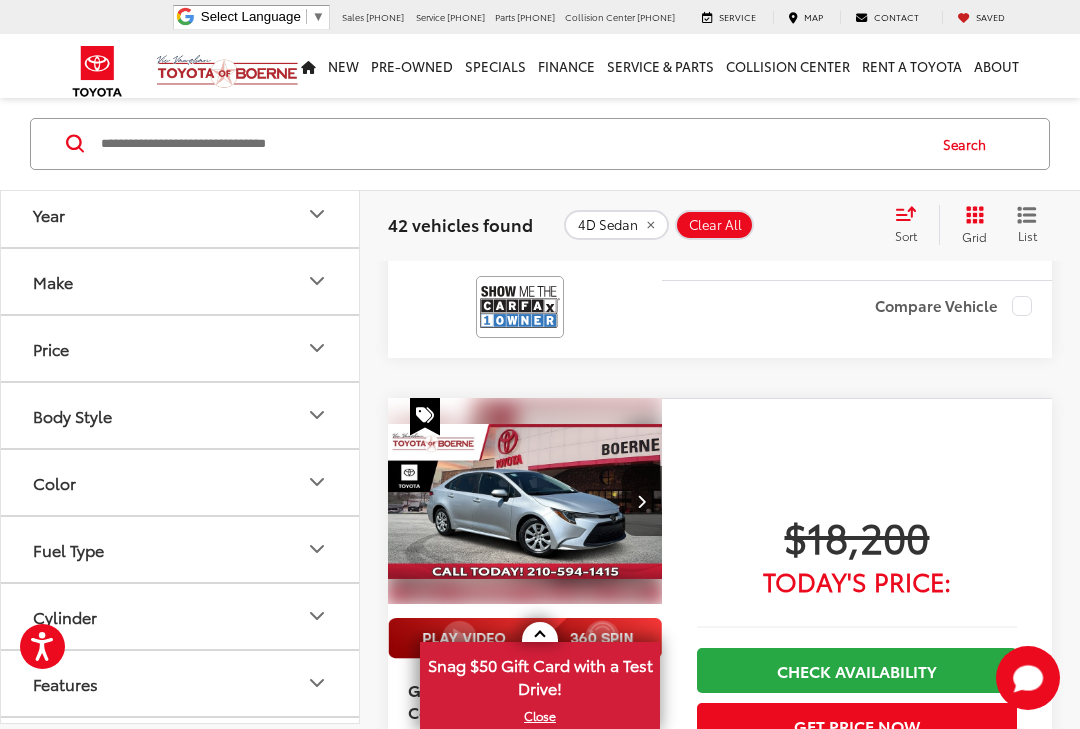 scroll, scrollTop: 631, scrollLeft: 0, axis: vertical 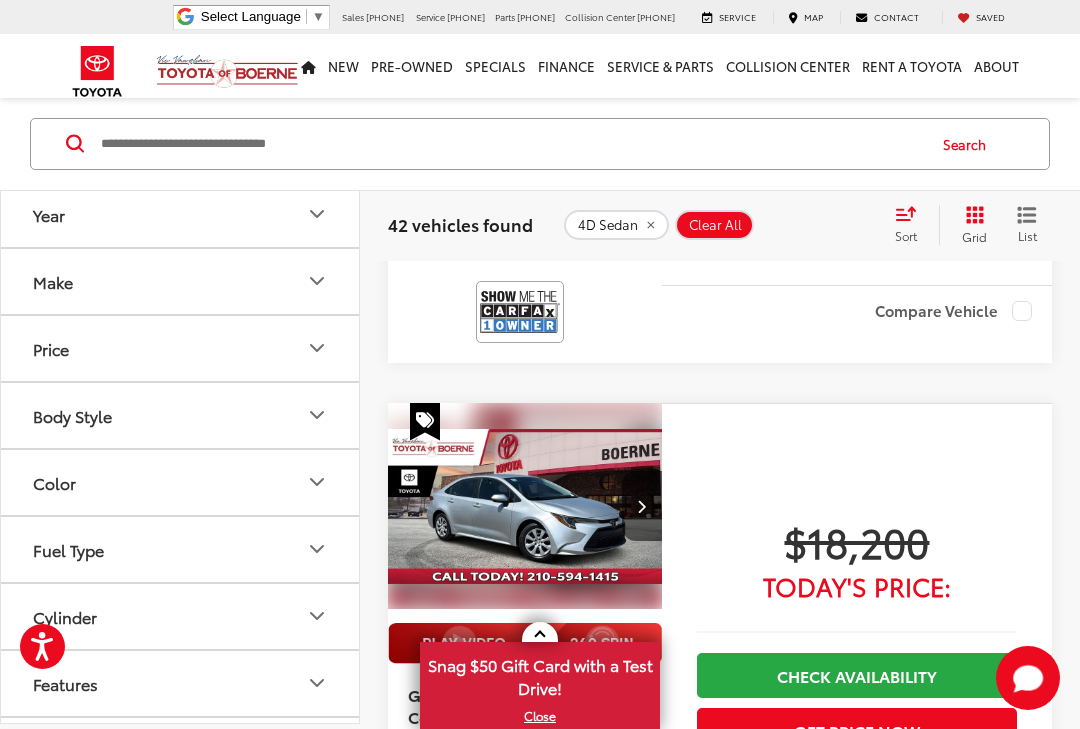 click at bounding box center (511, 144) 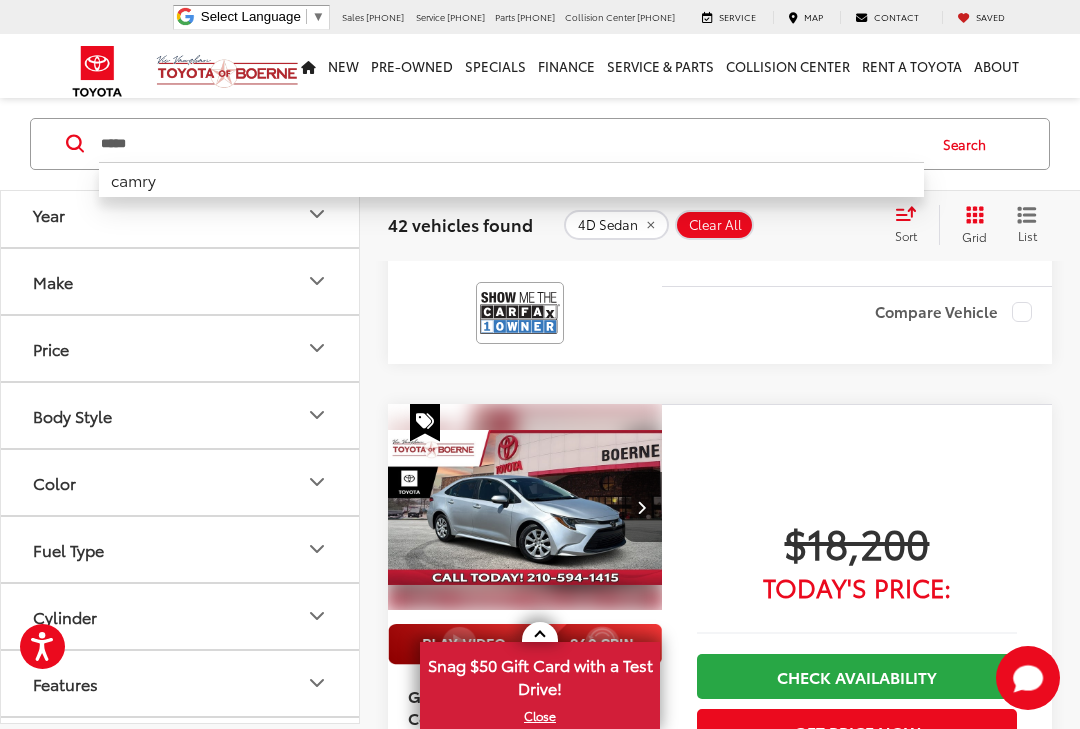 click on "camry" at bounding box center (511, 179) 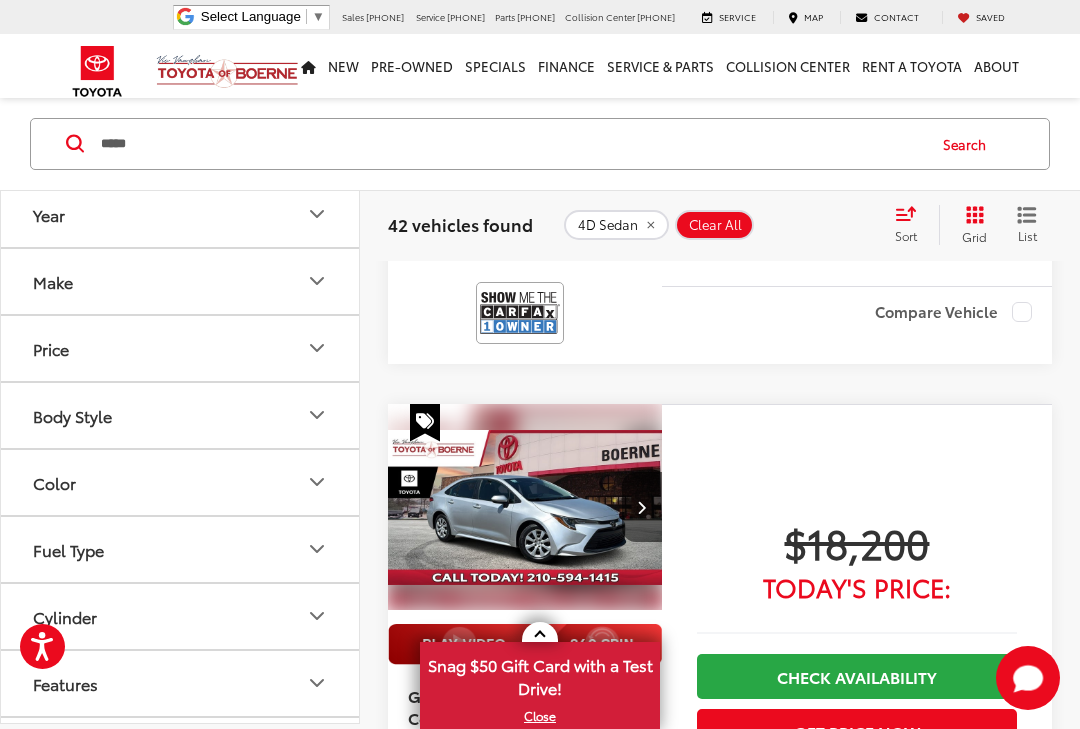 type on "*****" 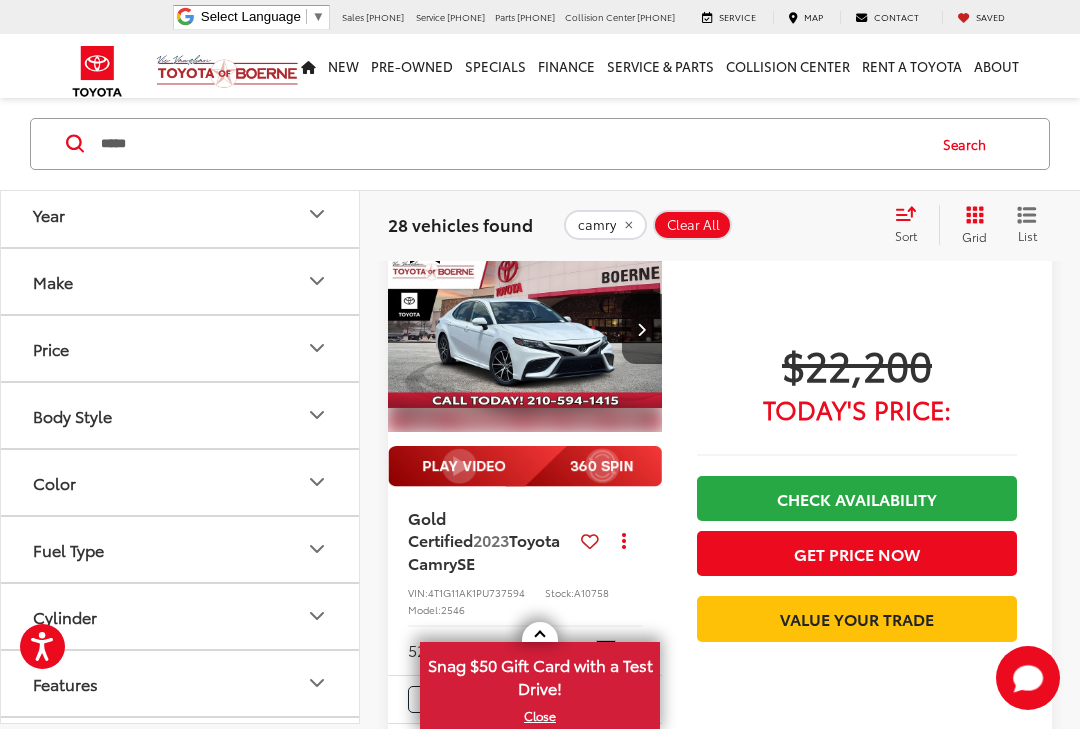 scroll, scrollTop: 2119, scrollLeft: 0, axis: vertical 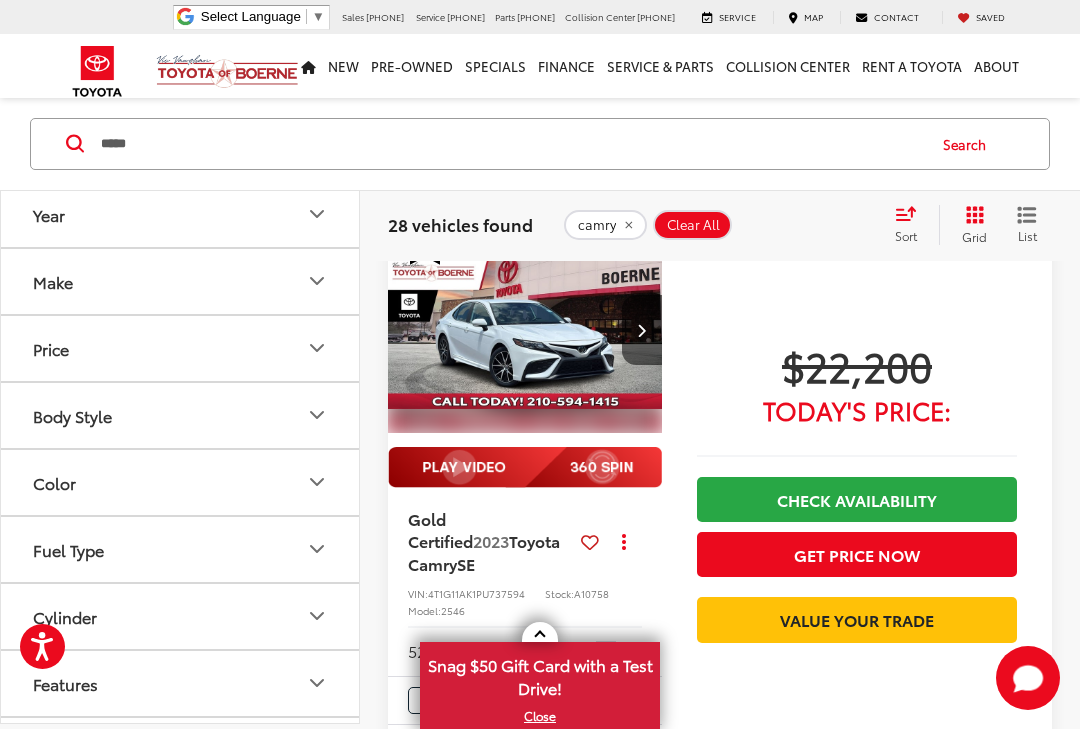 click at bounding box center [525, 467] 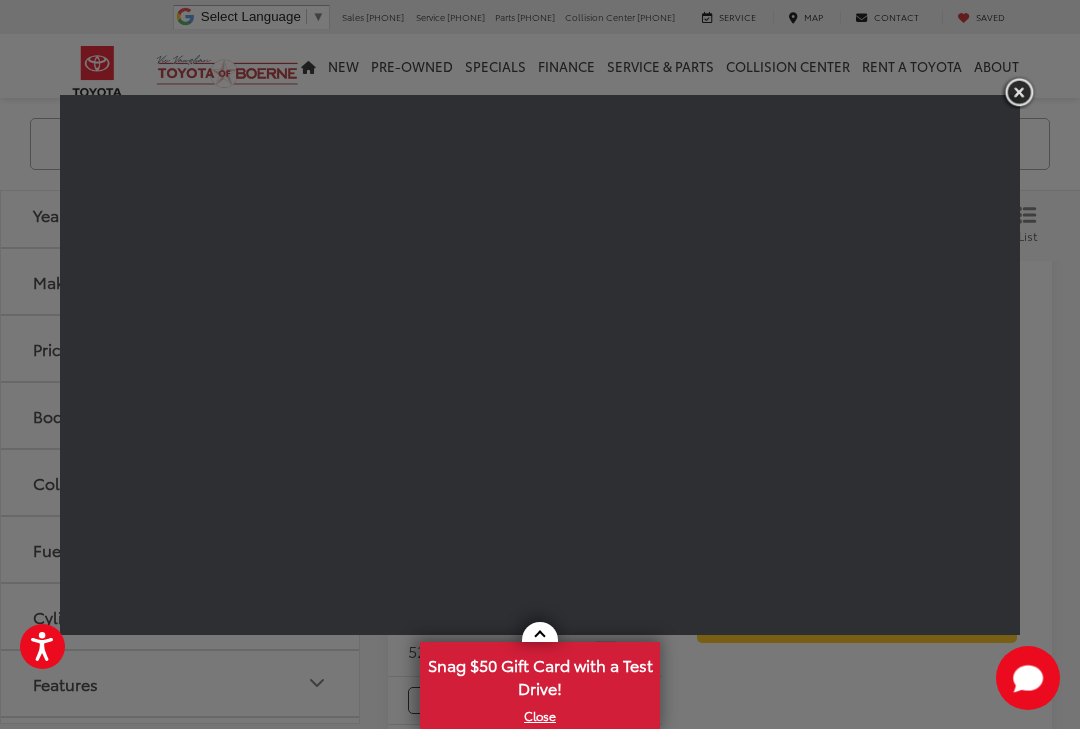 click at bounding box center [1019, 92] 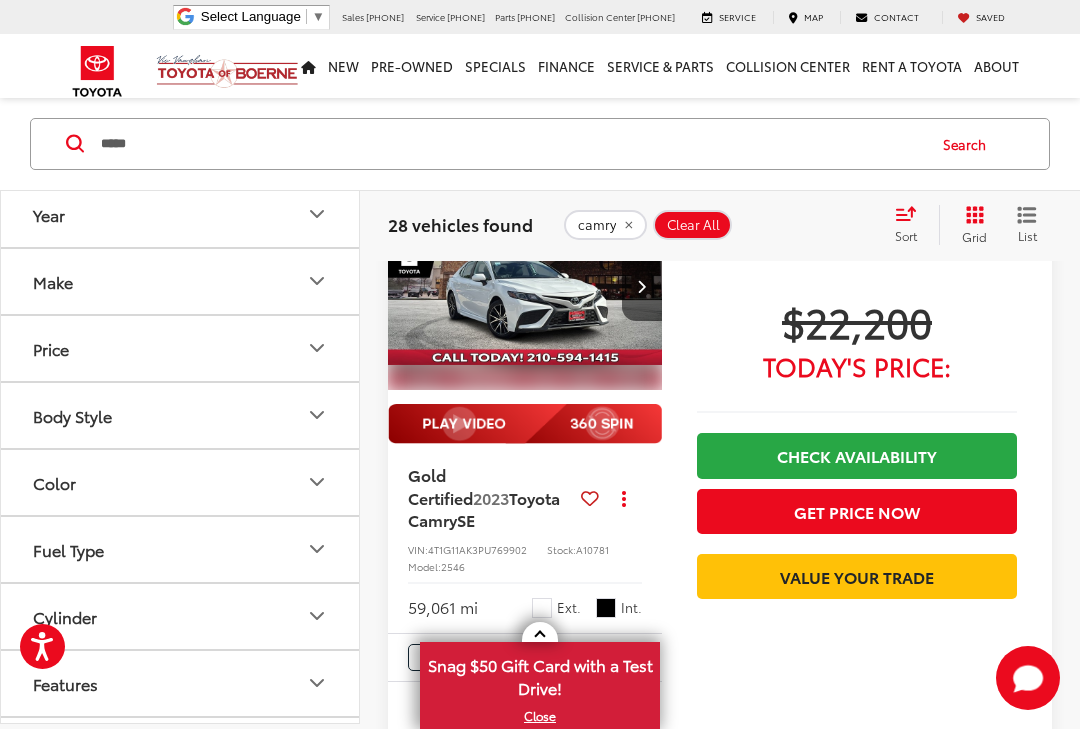 scroll, scrollTop: 2842, scrollLeft: 0, axis: vertical 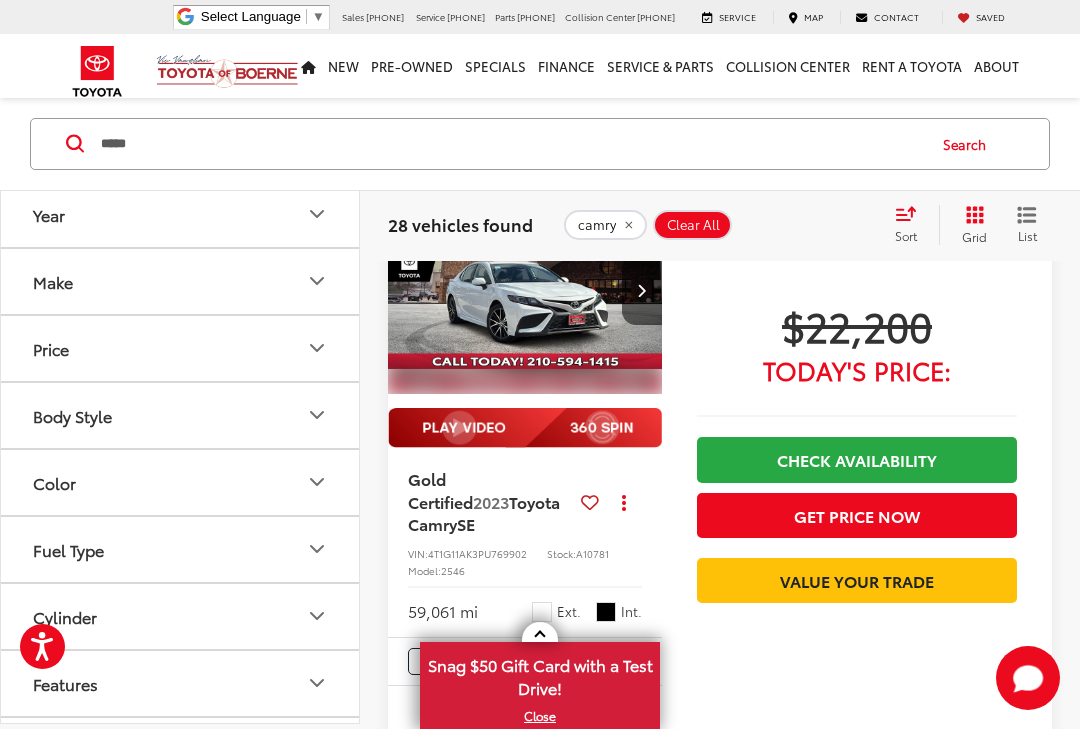 click at bounding box center (525, 428) 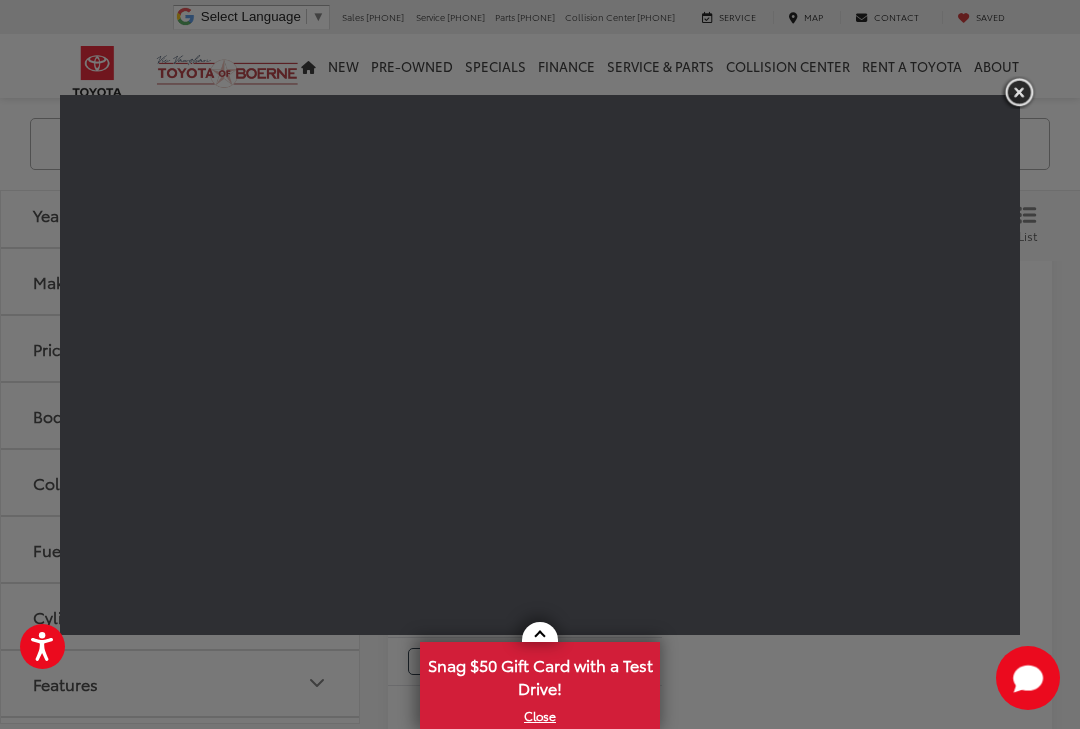 click at bounding box center (1019, 92) 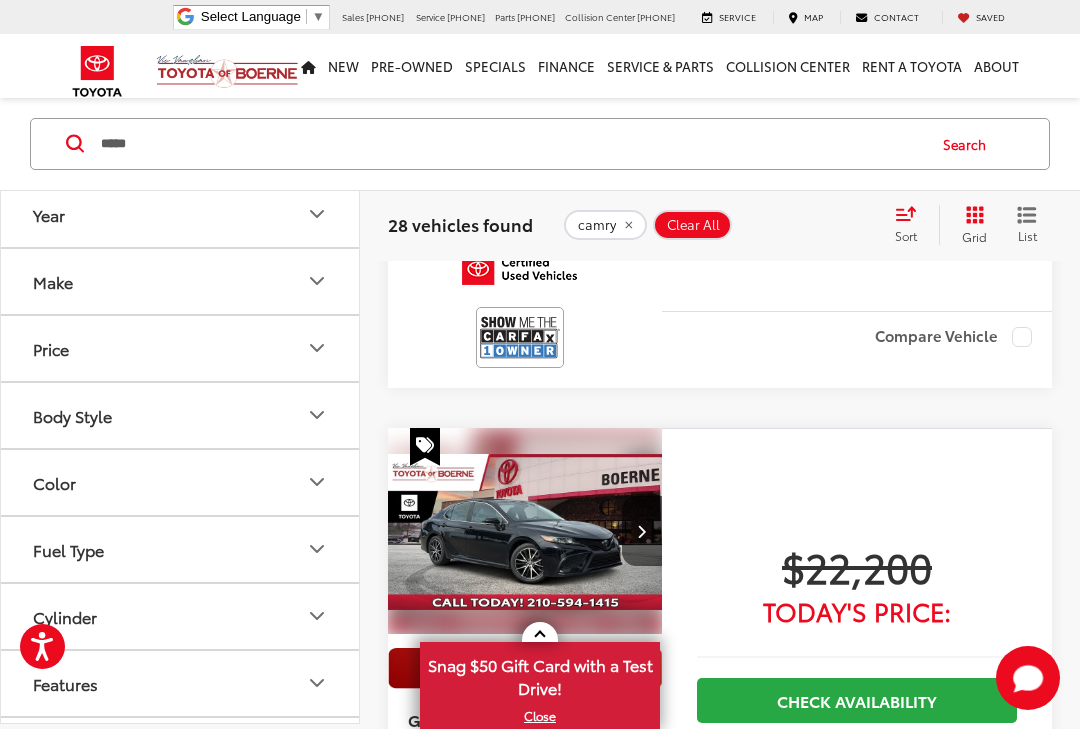 scroll, scrollTop: 3324, scrollLeft: 0, axis: vertical 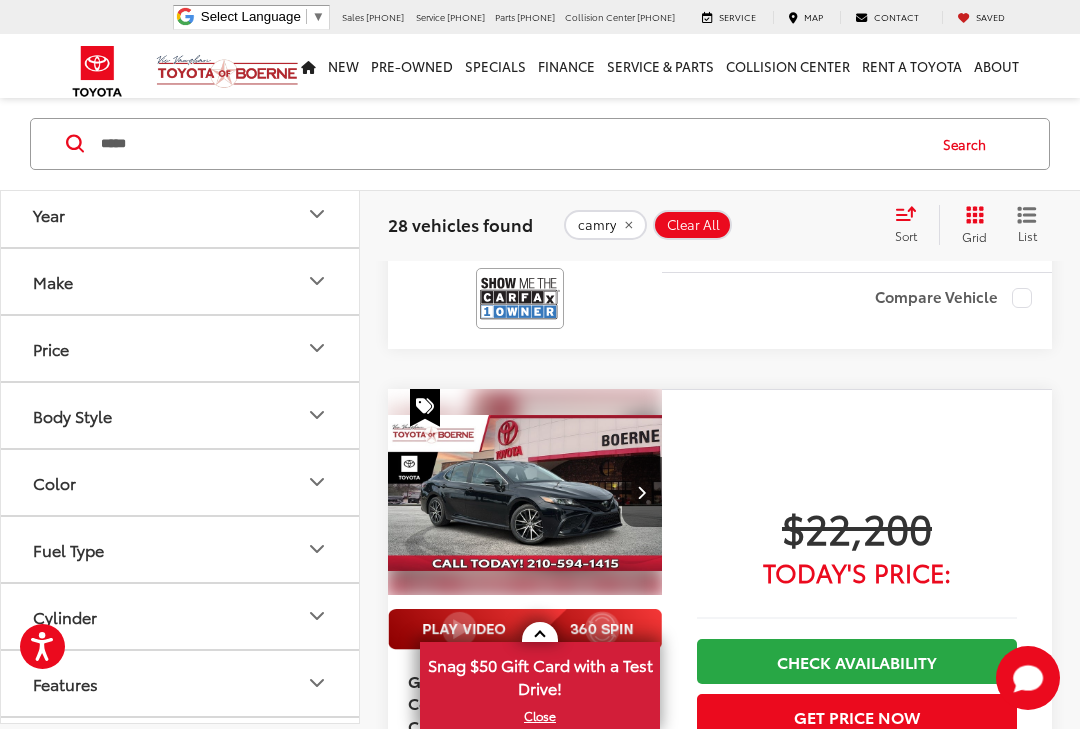 click at bounding box center (520, 298) 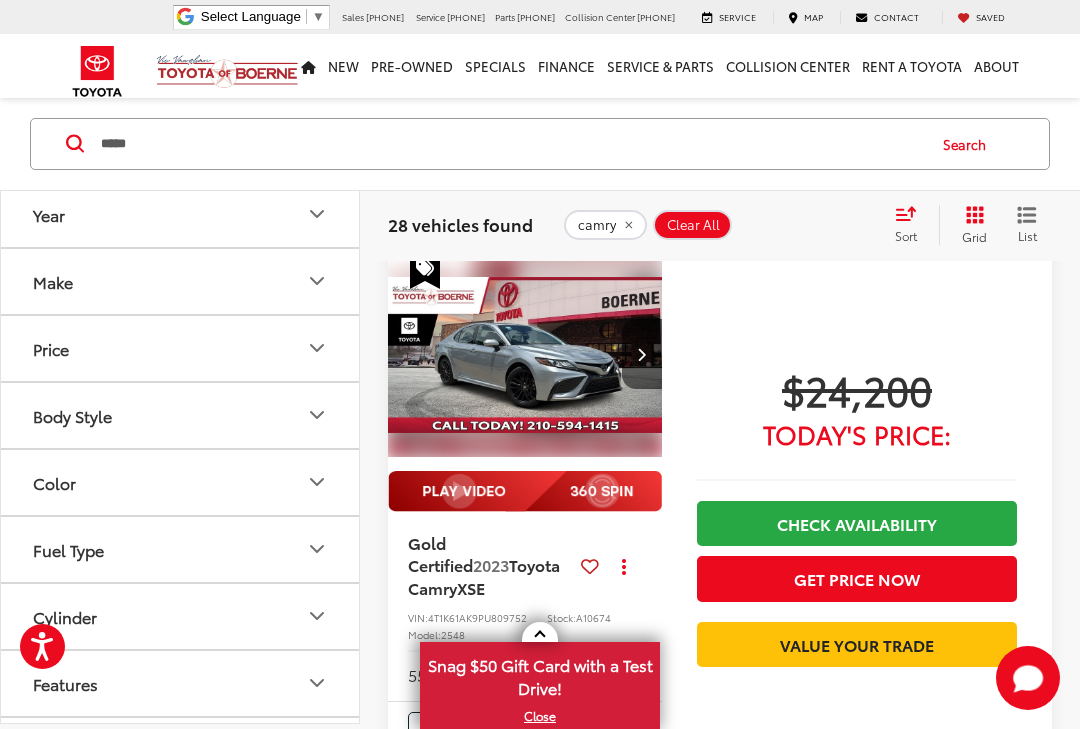 scroll, scrollTop: 6207, scrollLeft: 0, axis: vertical 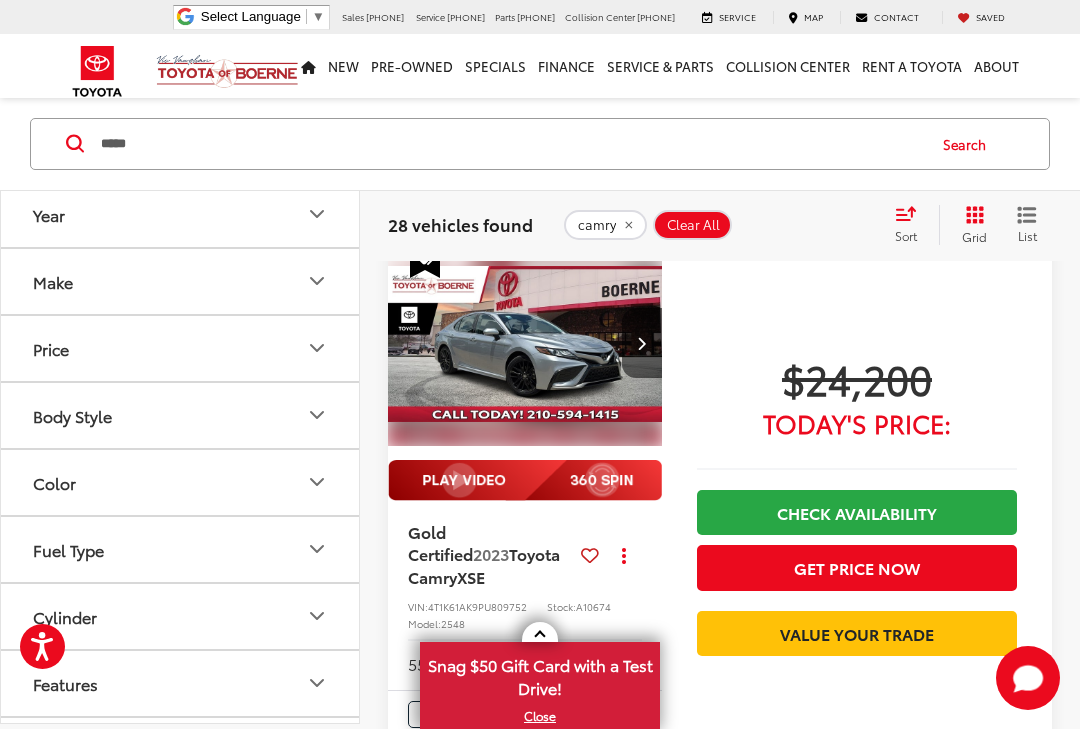 click at bounding box center [525, 480] 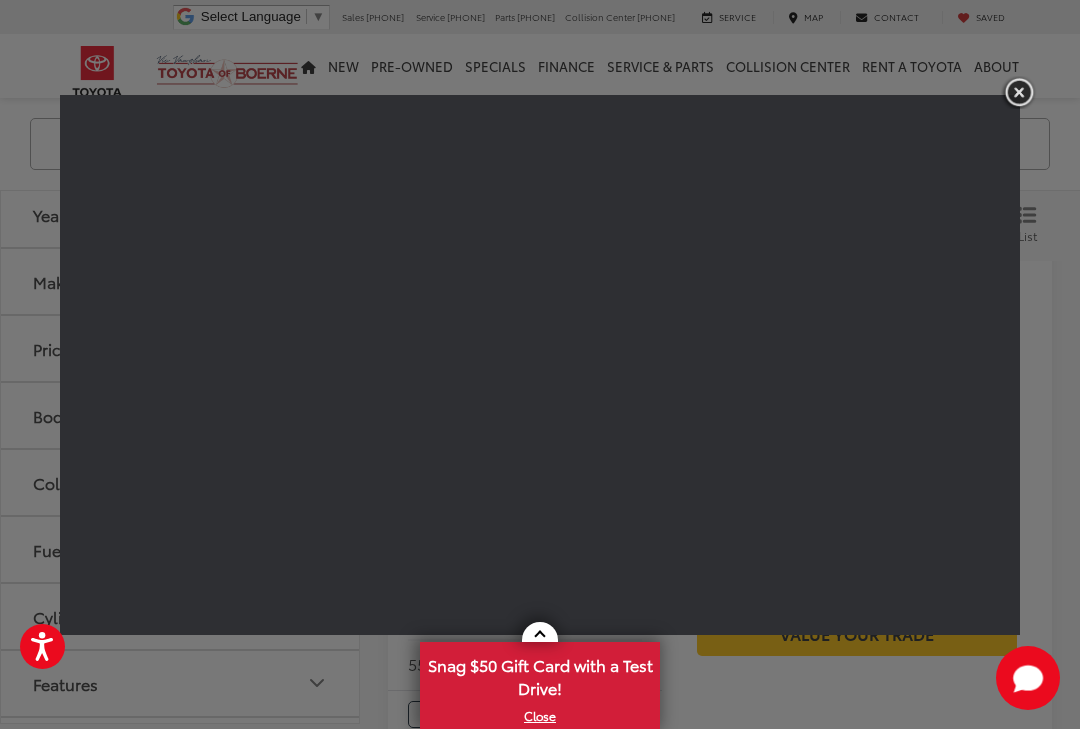 click at bounding box center (1019, 92) 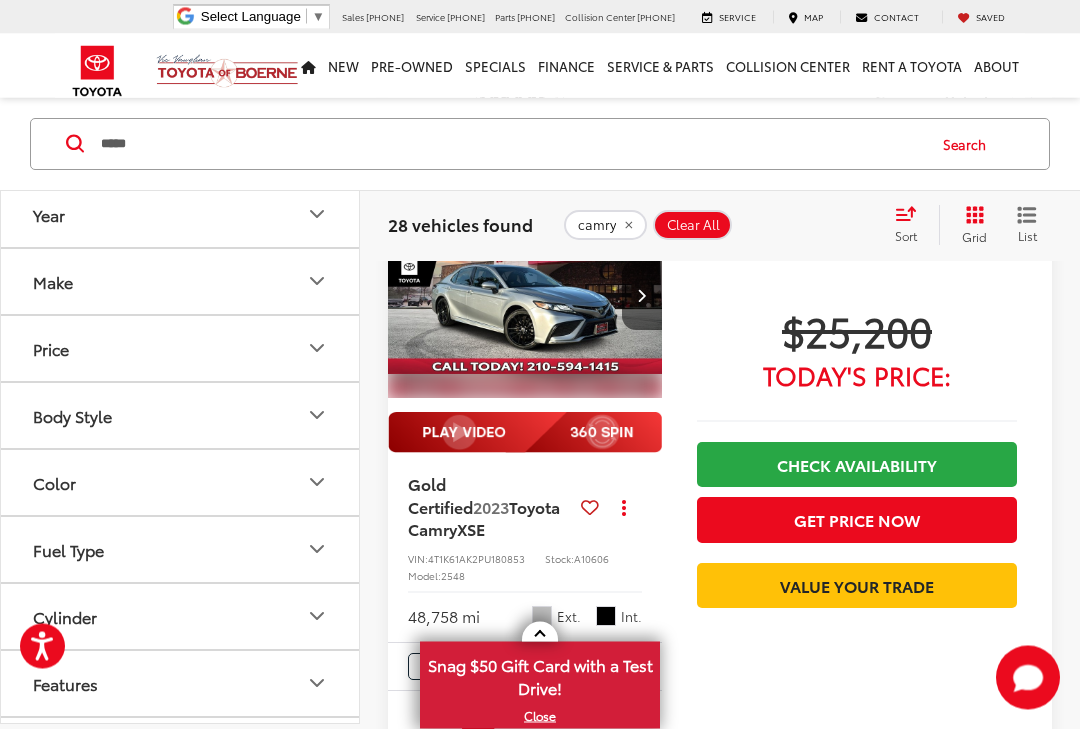 scroll, scrollTop: 7629, scrollLeft: 0, axis: vertical 